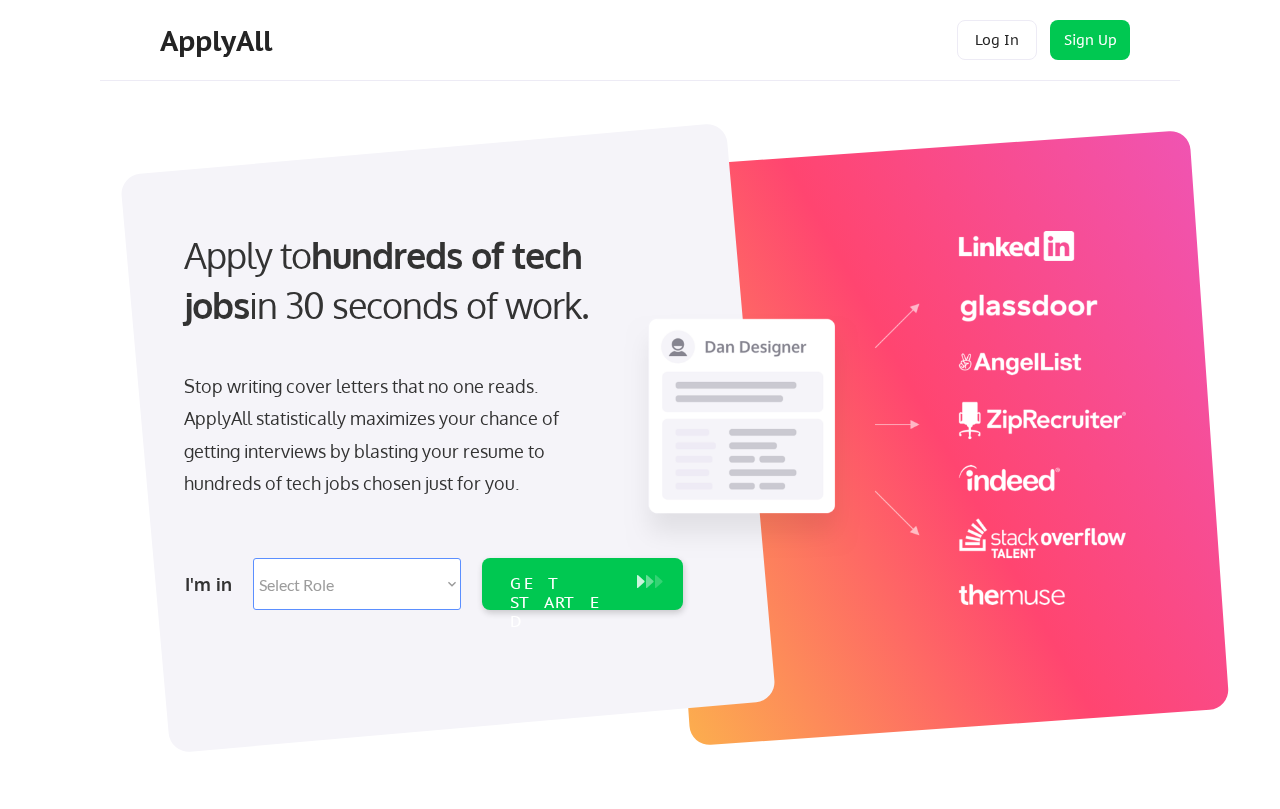 scroll, scrollTop: 0, scrollLeft: 0, axis: both 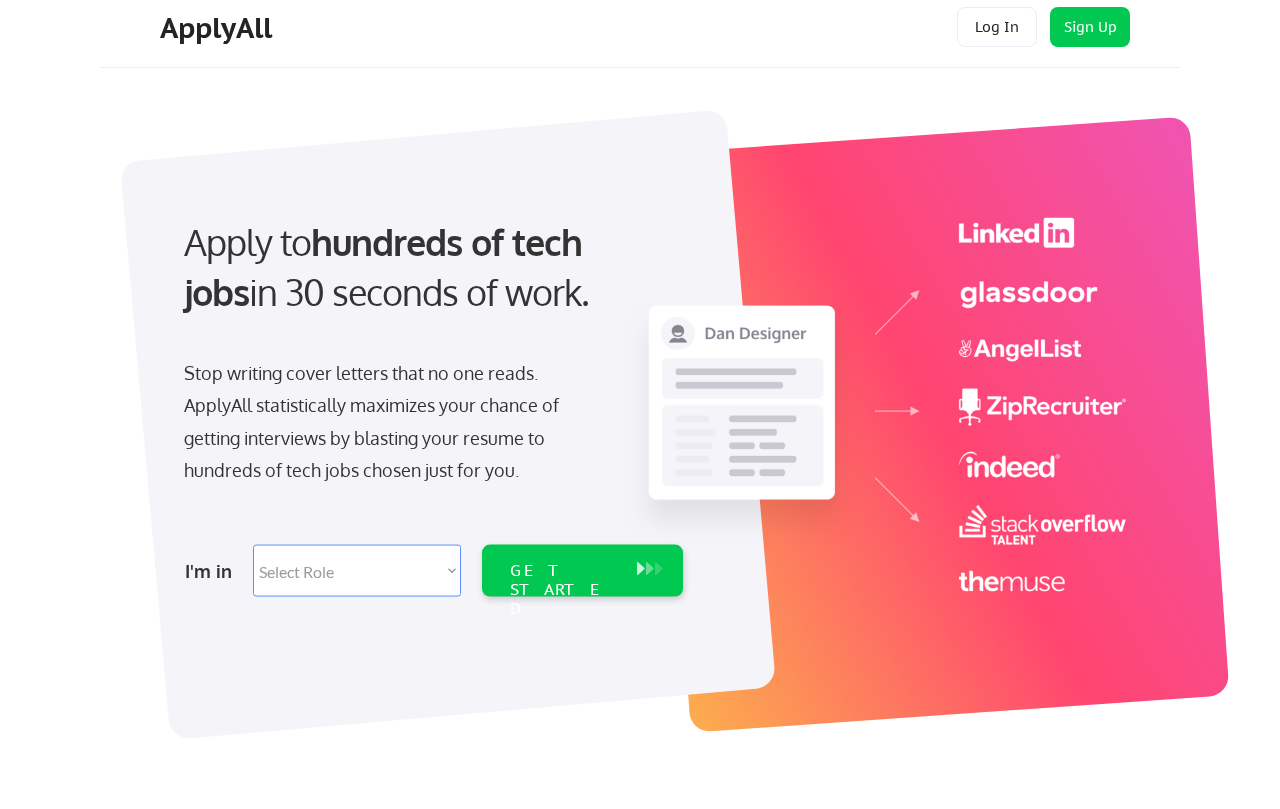 click on "Sign Up" at bounding box center (1090, 27) 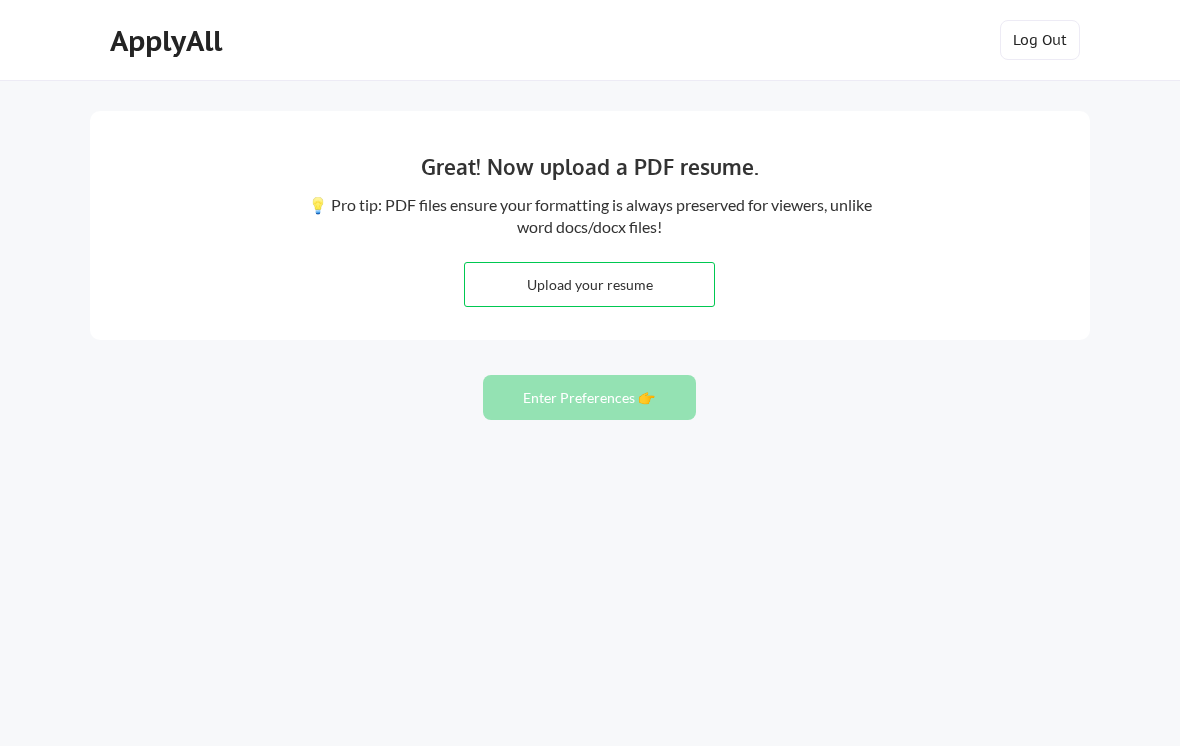 scroll, scrollTop: 0, scrollLeft: 0, axis: both 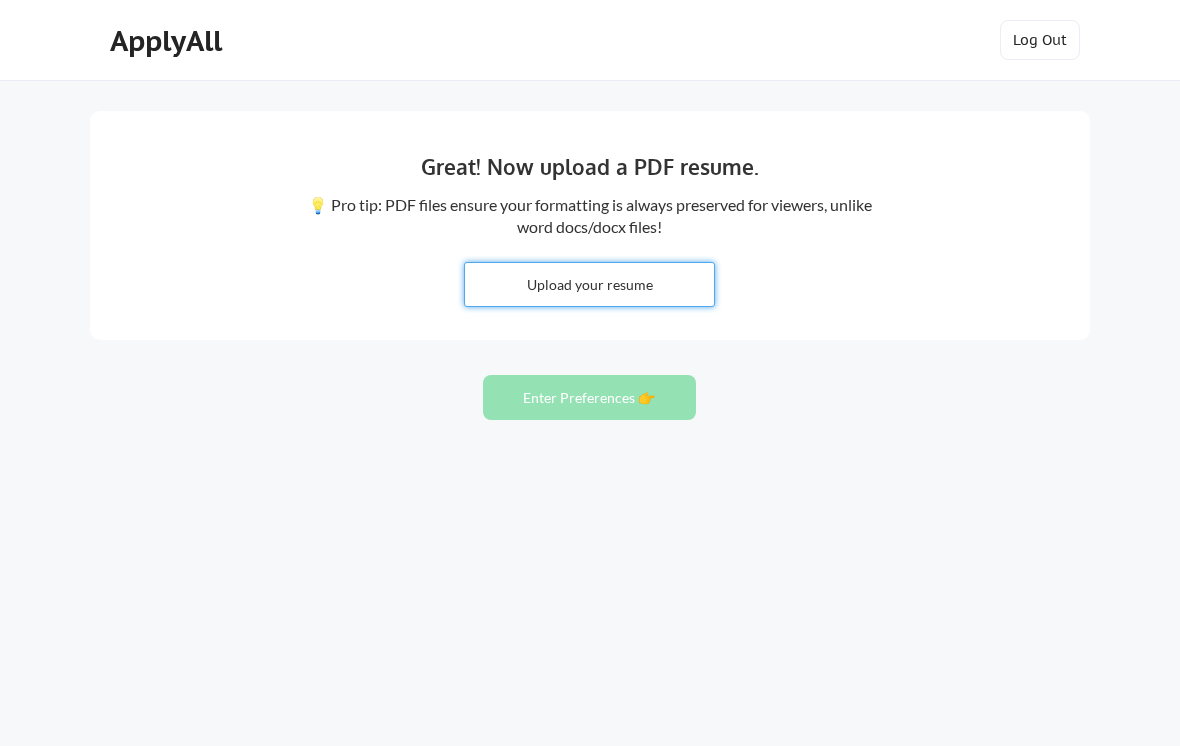 click at bounding box center [589, 284] 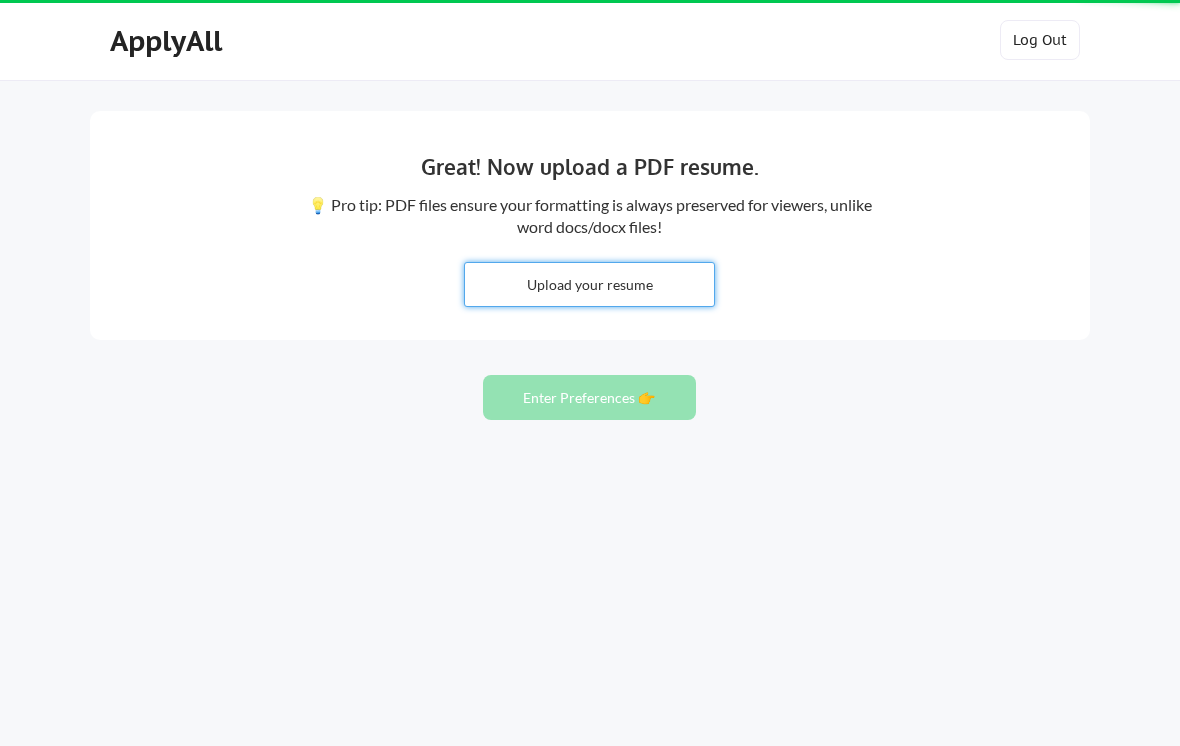 type 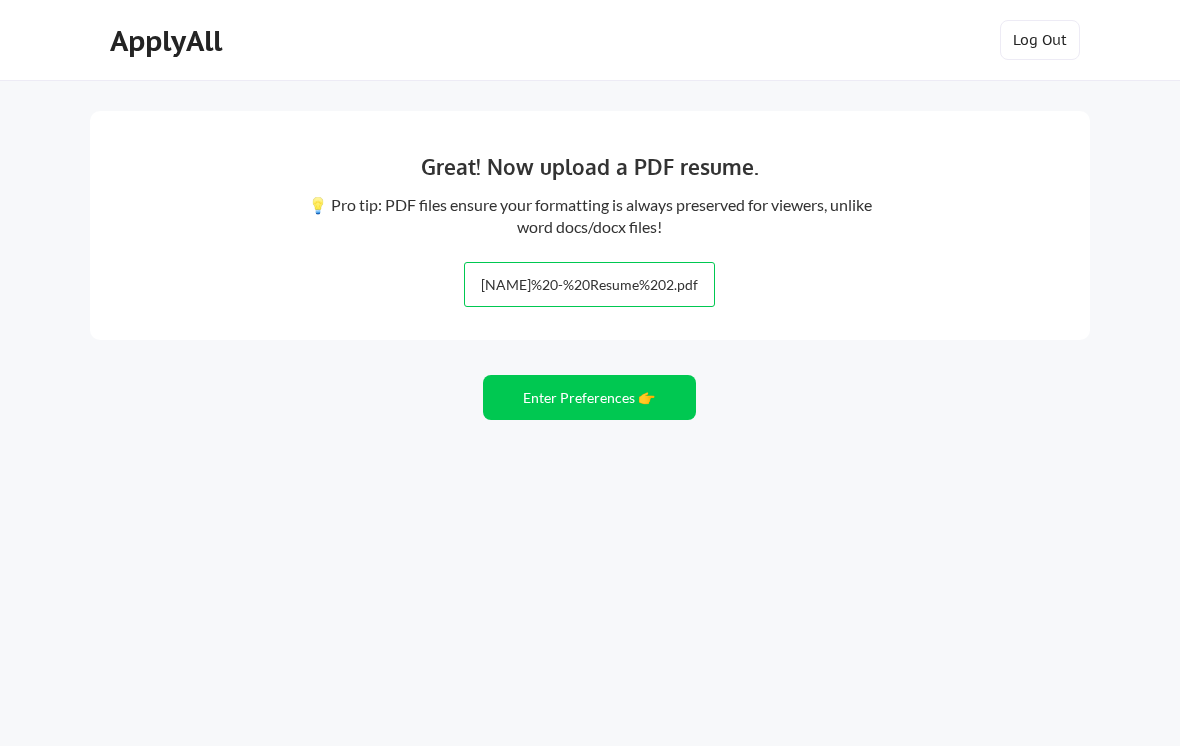 click on "Enter Preferences  👉" at bounding box center (589, 397) 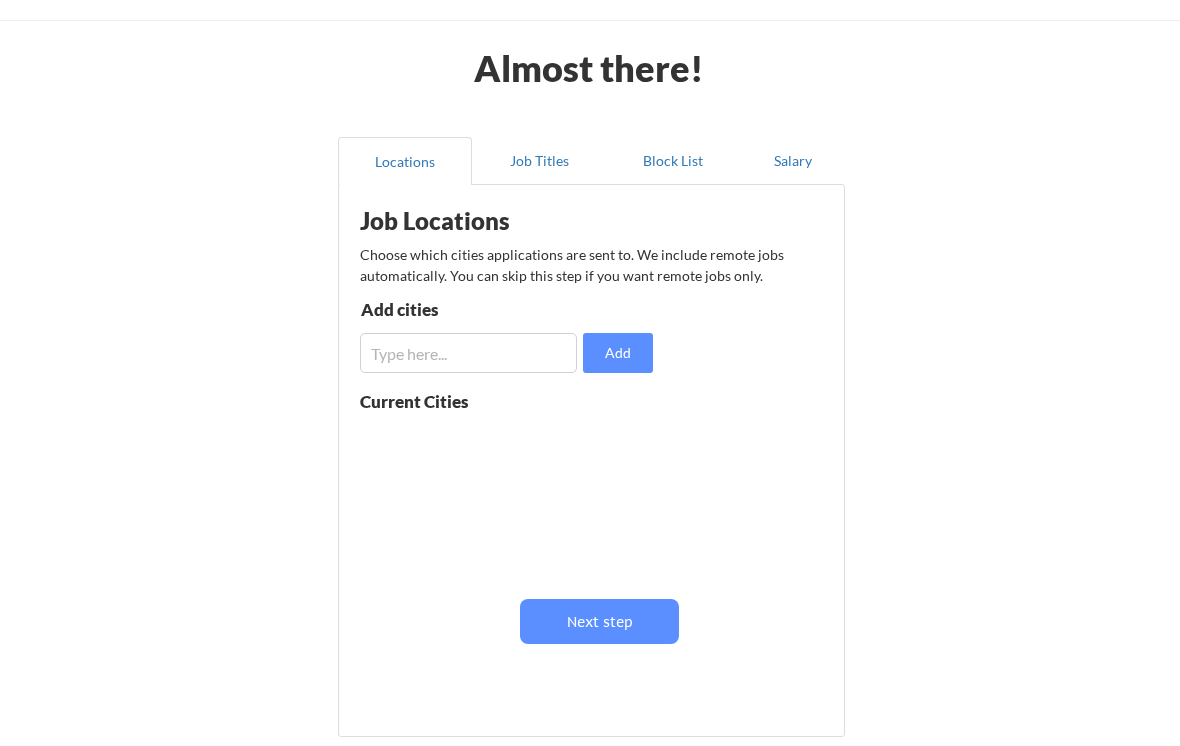 scroll, scrollTop: 63, scrollLeft: 0, axis: vertical 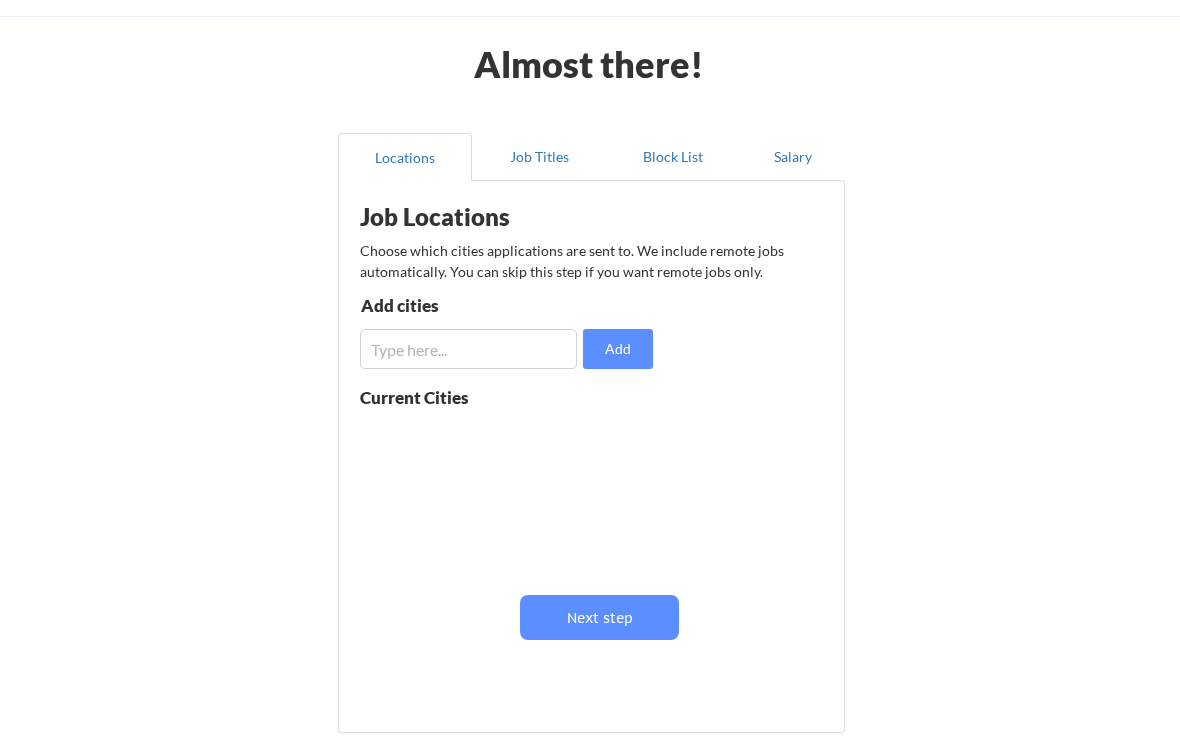 click at bounding box center [468, 349] 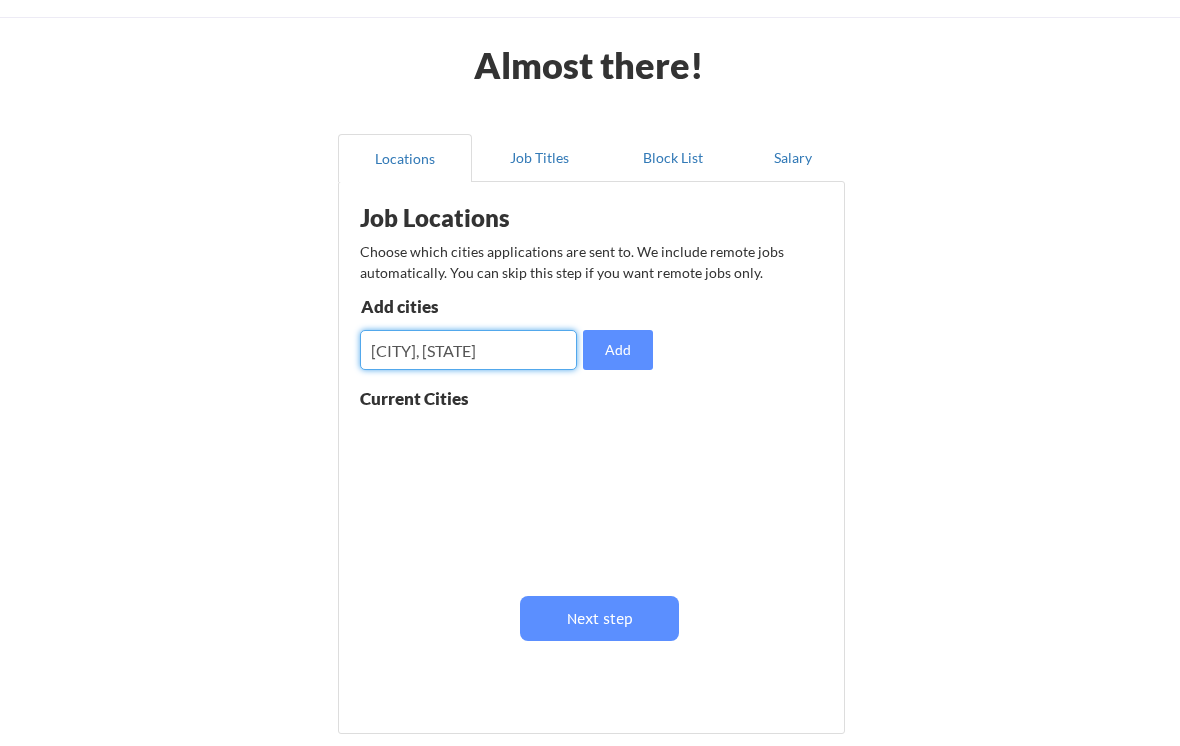 scroll, scrollTop: 1, scrollLeft: 0, axis: vertical 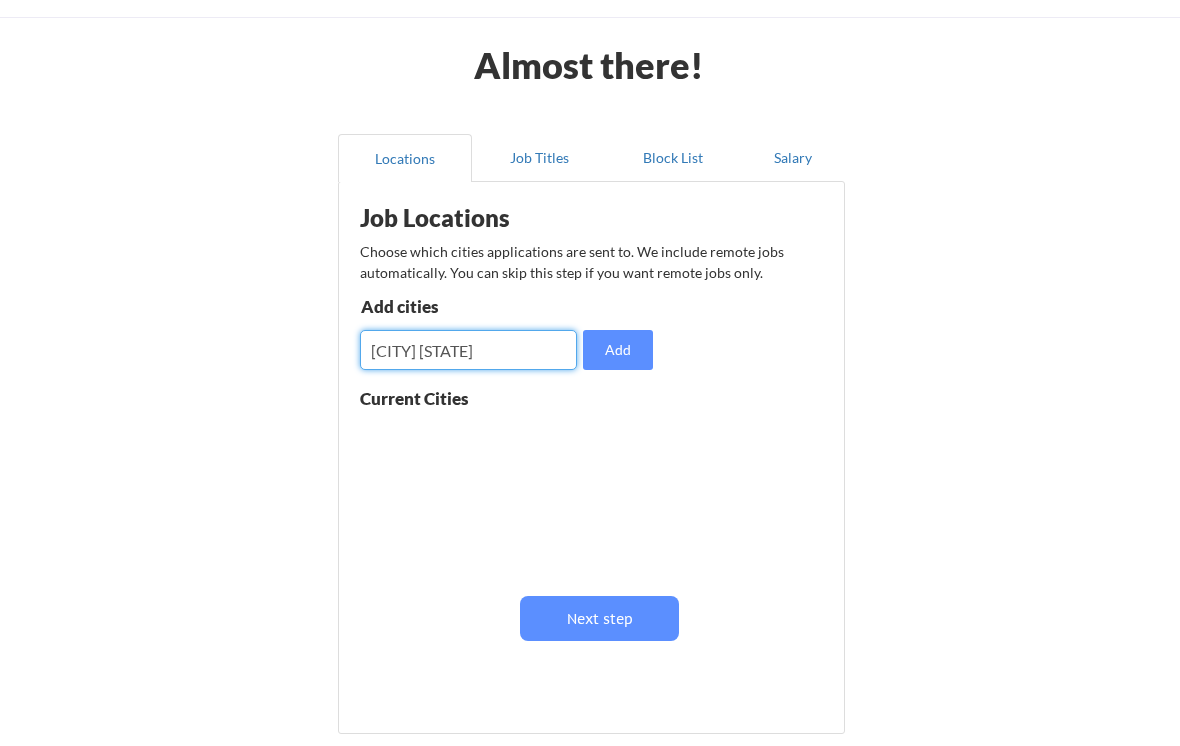 click at bounding box center (468, 350) 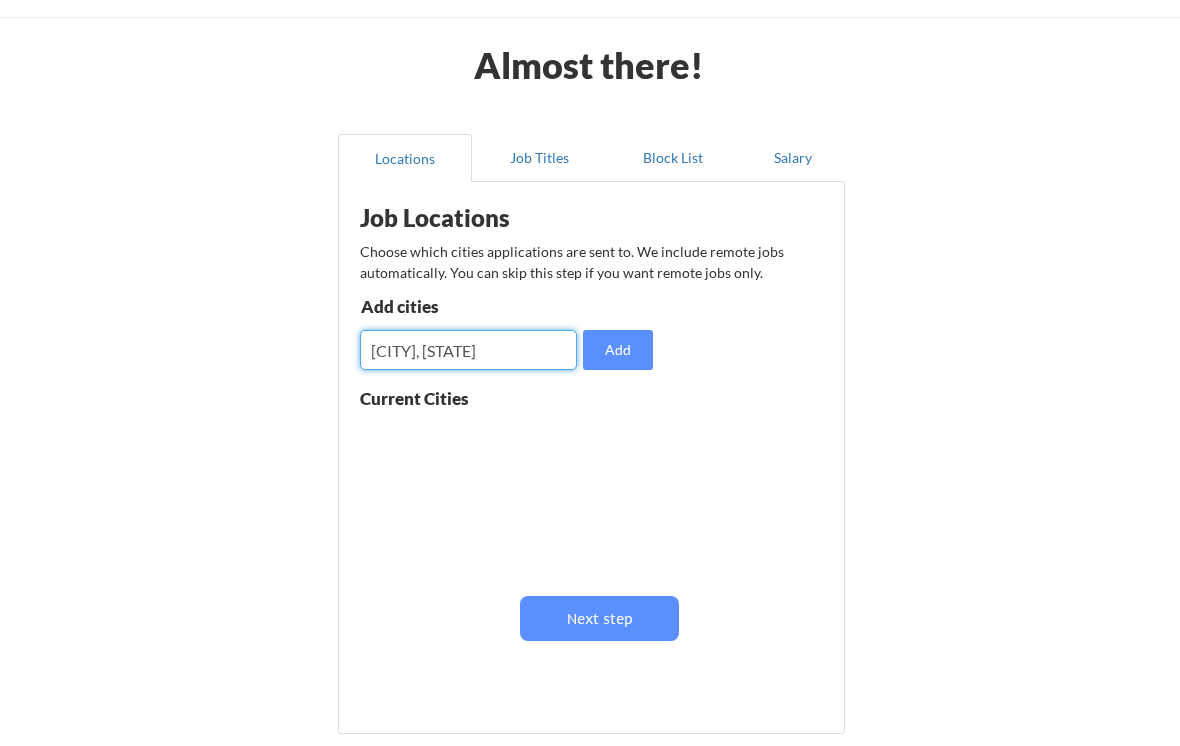 type on "[CITY], [STATE]" 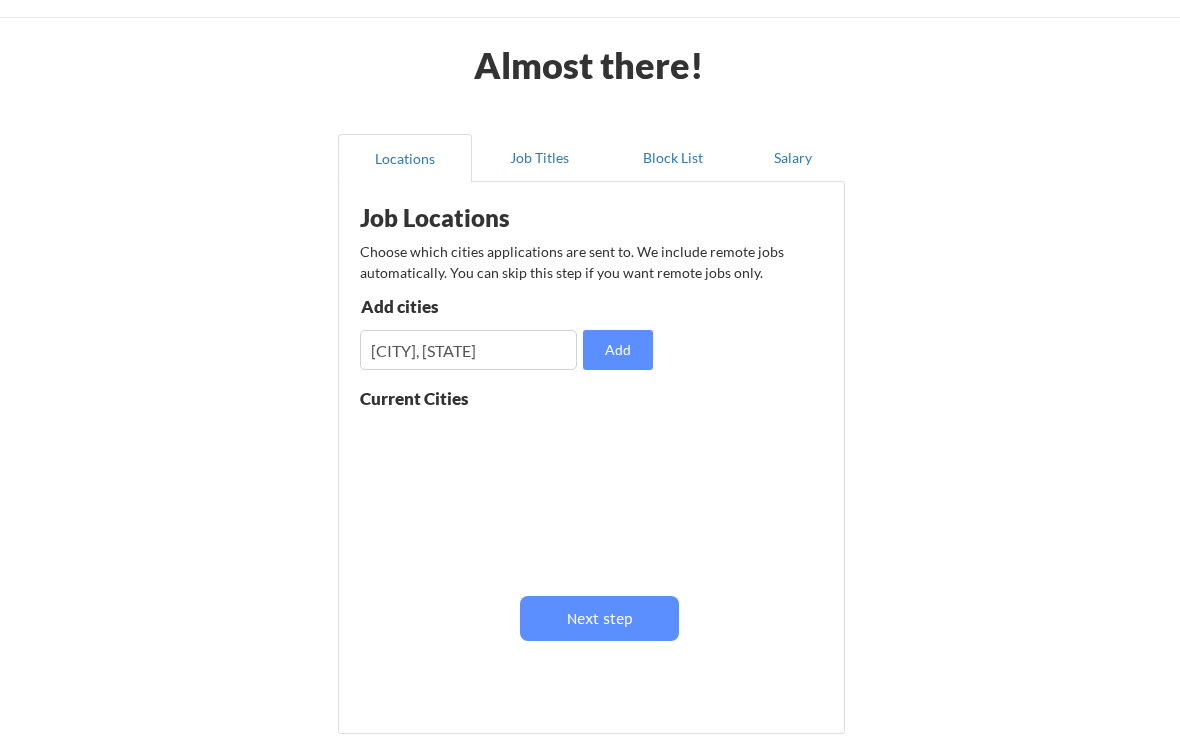 scroll, scrollTop: 64, scrollLeft: 0, axis: vertical 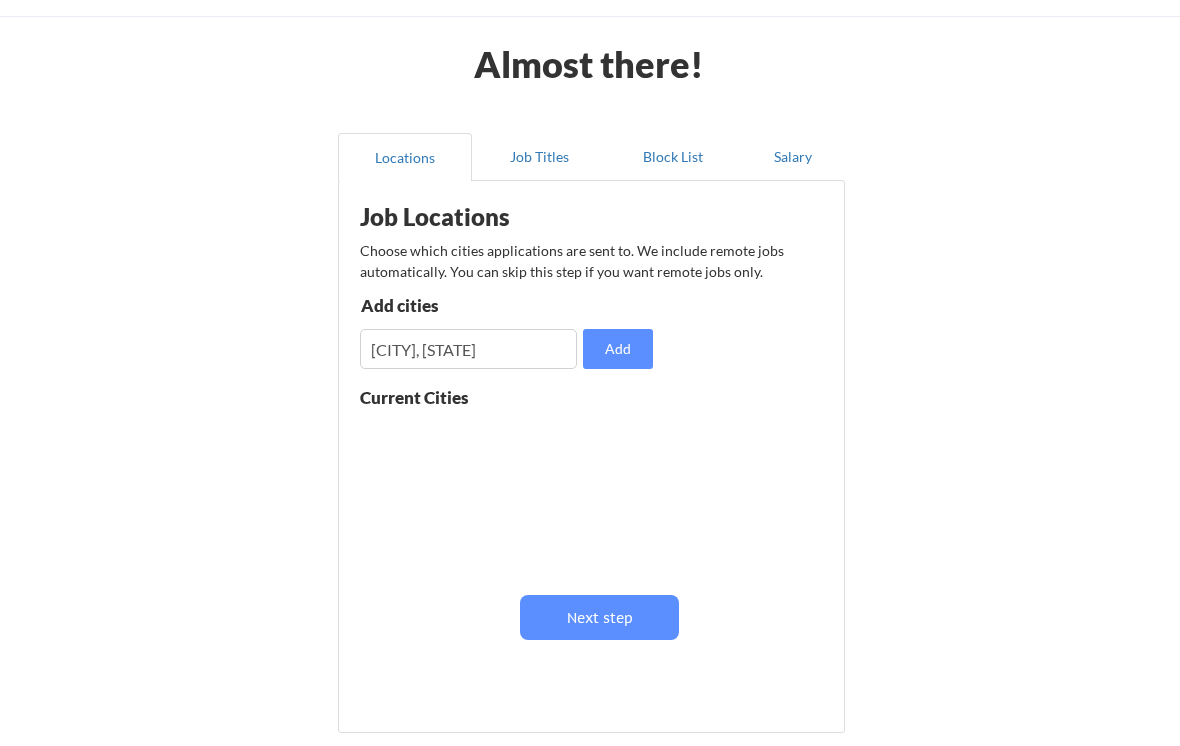 click on "Add" at bounding box center [618, 349] 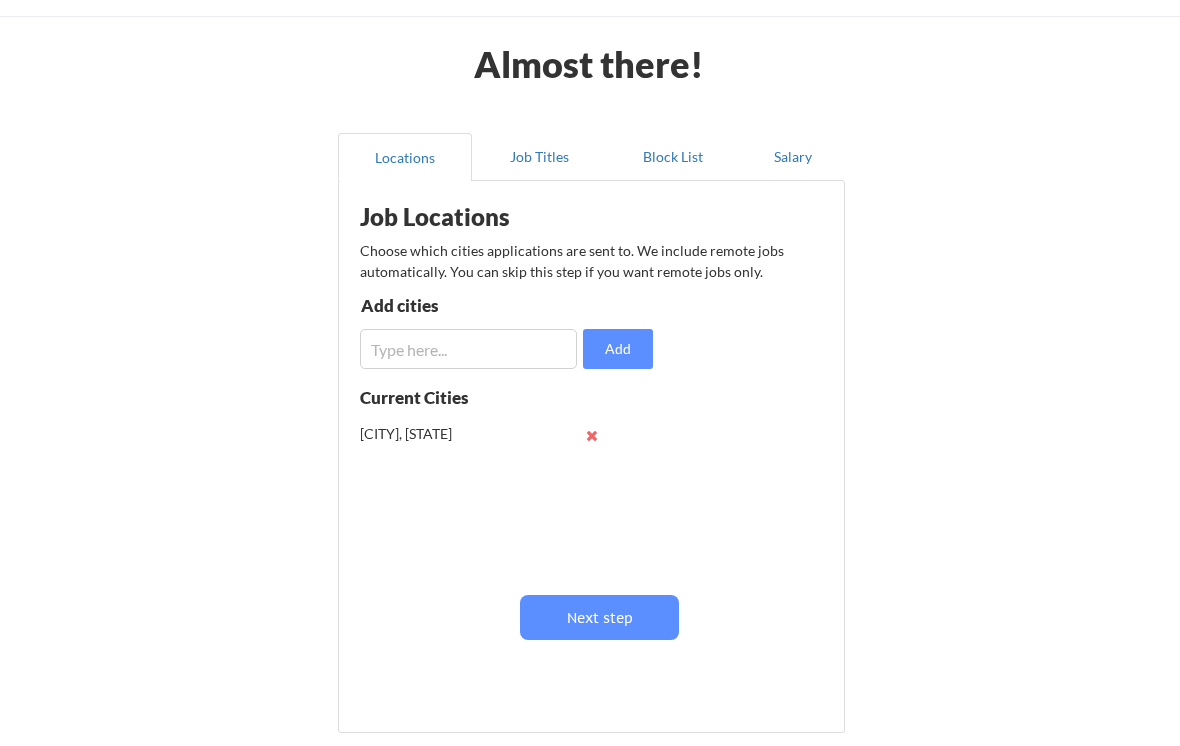 click at bounding box center [468, 349] 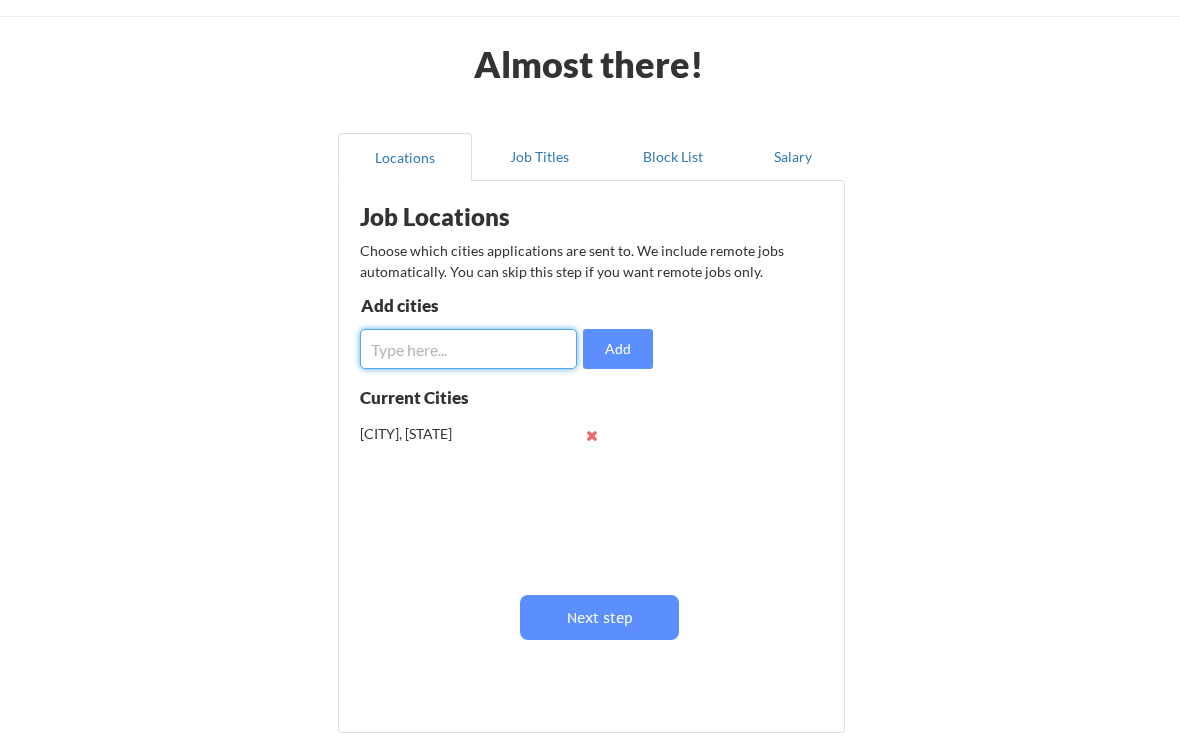 click at bounding box center [468, 349] 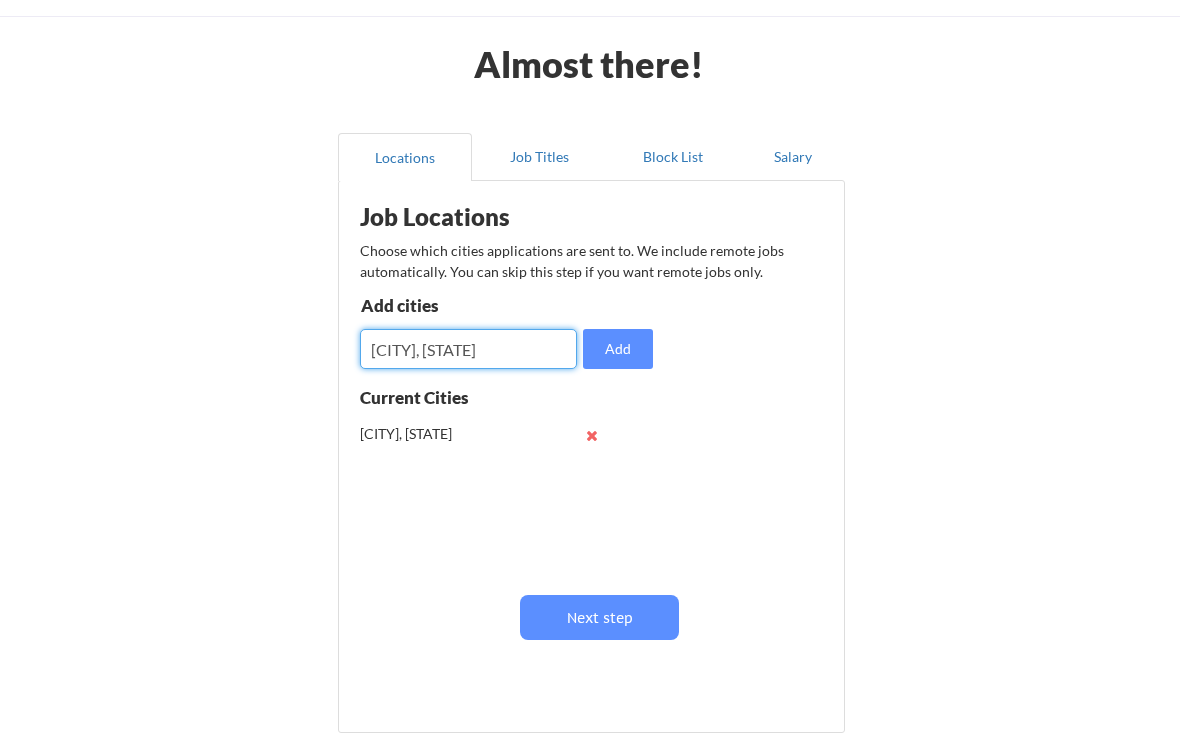 type on "[CITY], [STATE]" 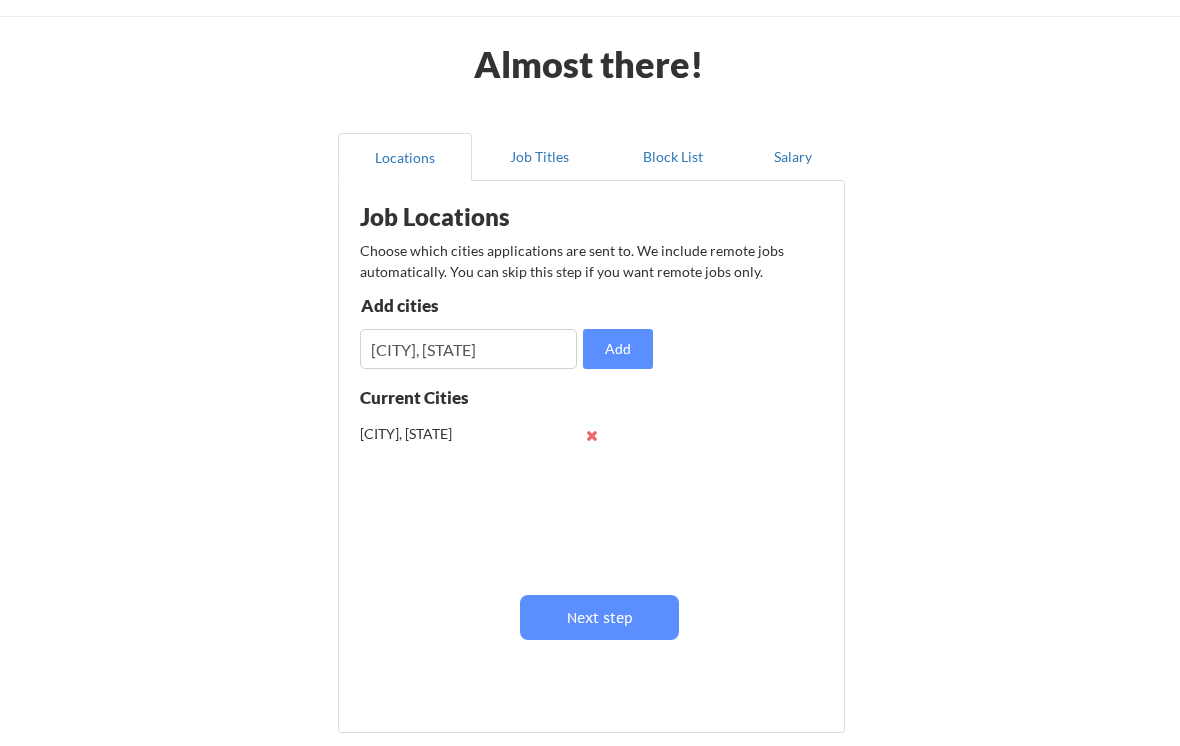 type 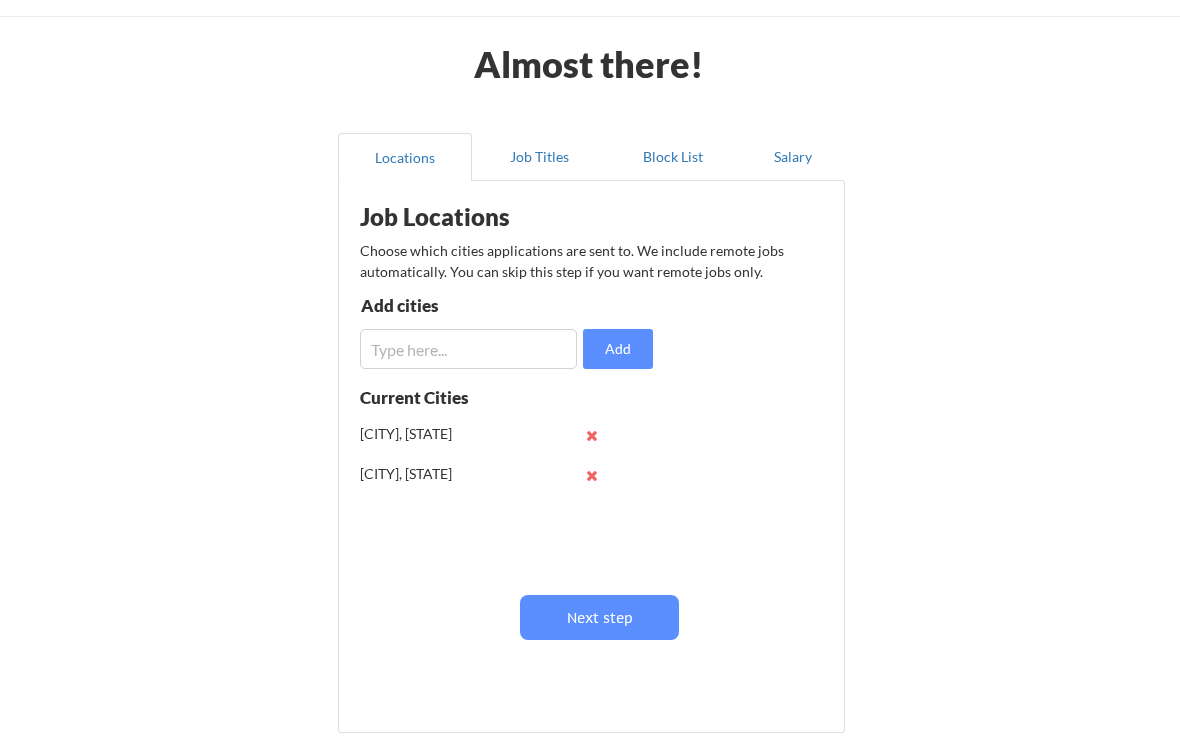 click at bounding box center (468, 349) 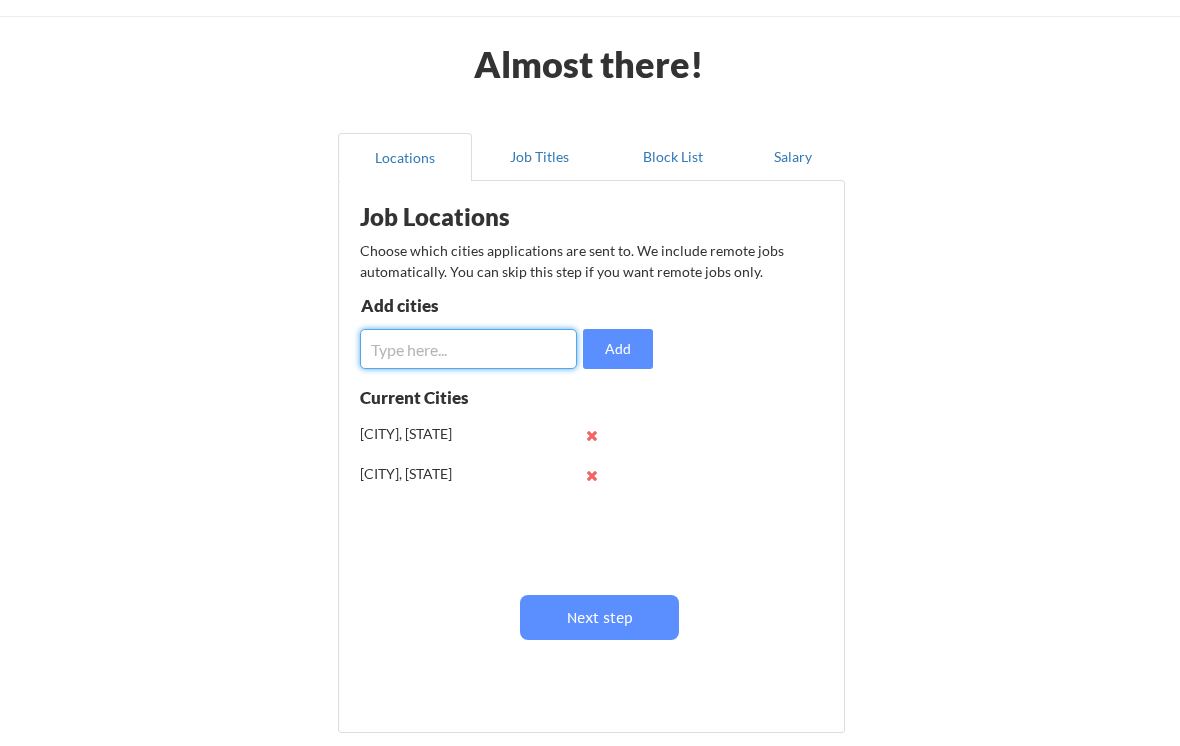 click at bounding box center [468, 349] 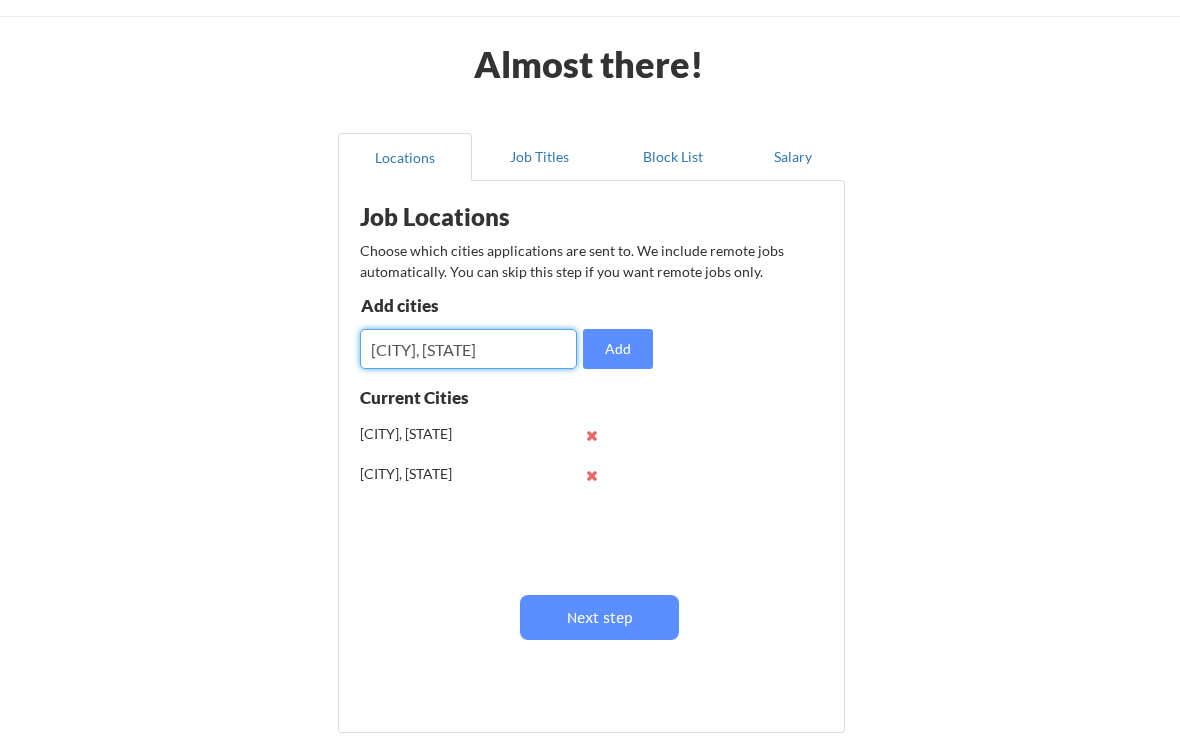 type on "[CITY], [STATE]" 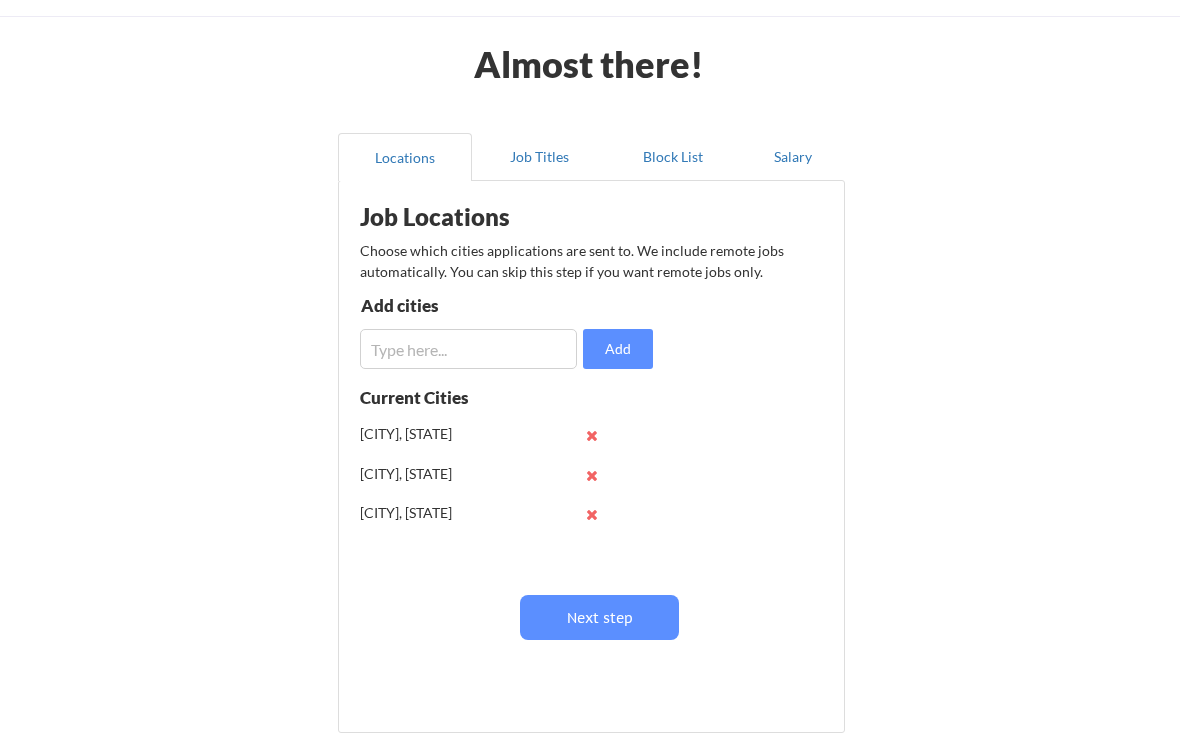 click at bounding box center (468, 349) 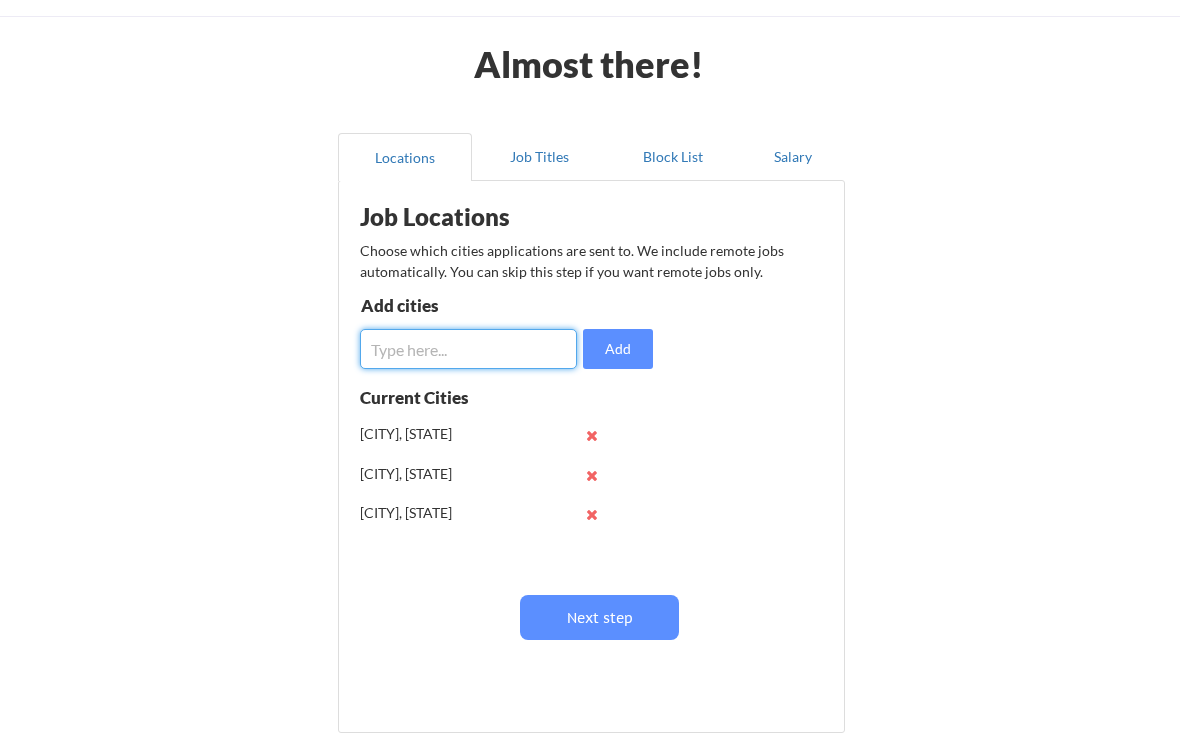 click at bounding box center [468, 349] 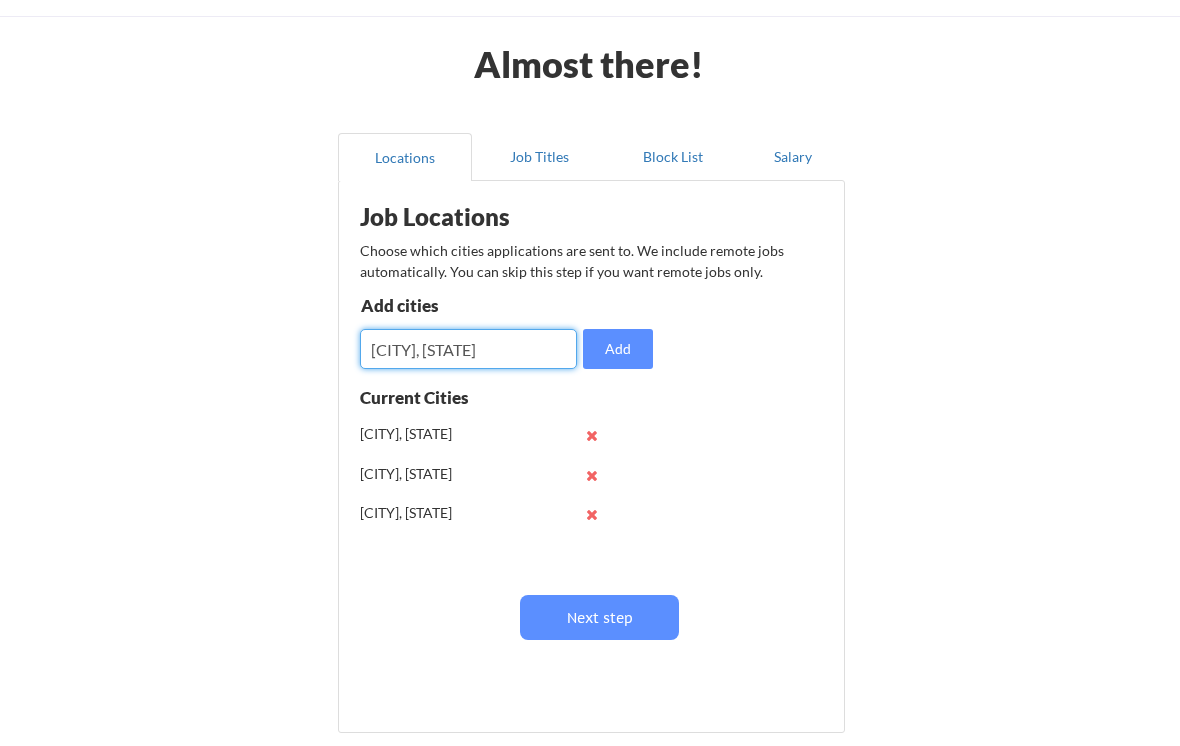 type on "[CITY], [STATE]" 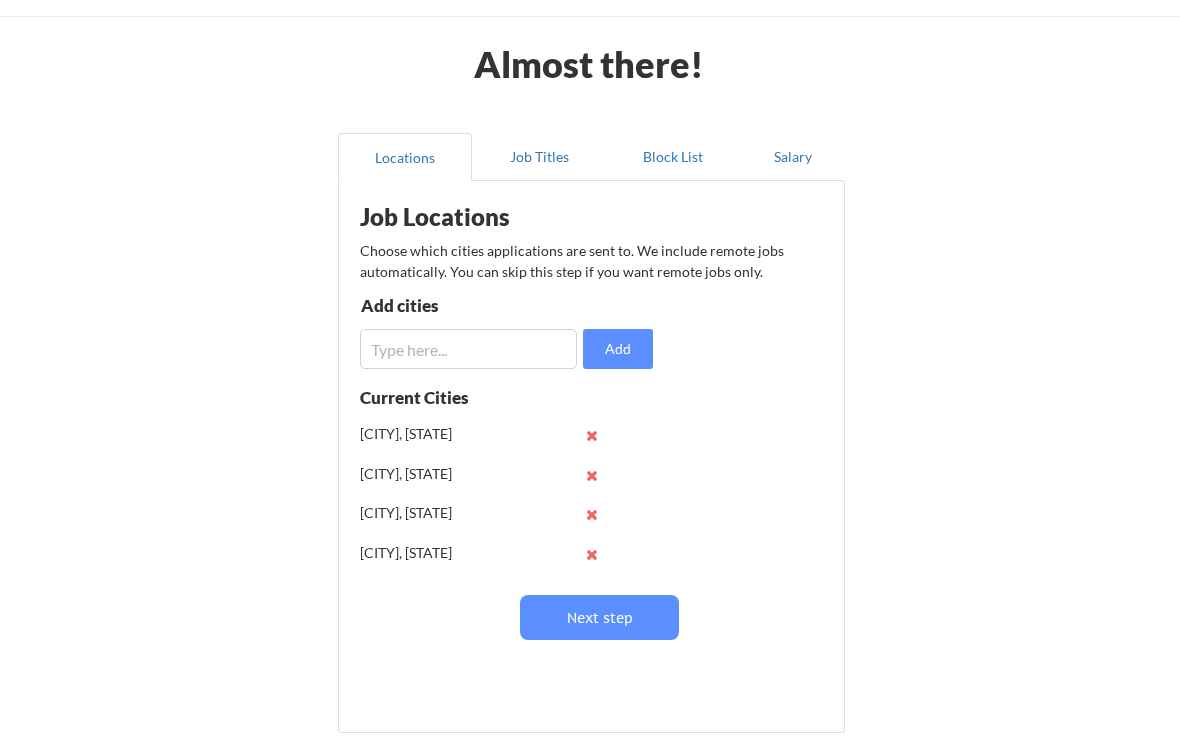 click at bounding box center (468, 349) 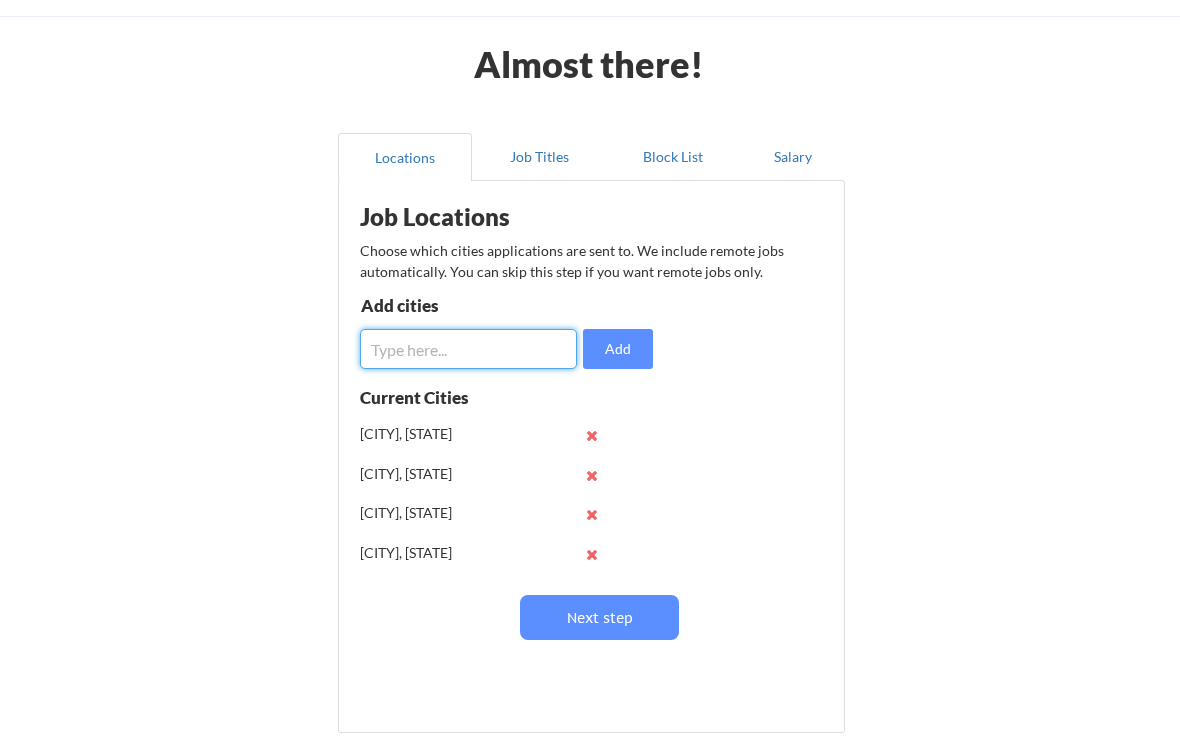 click at bounding box center [468, 349] 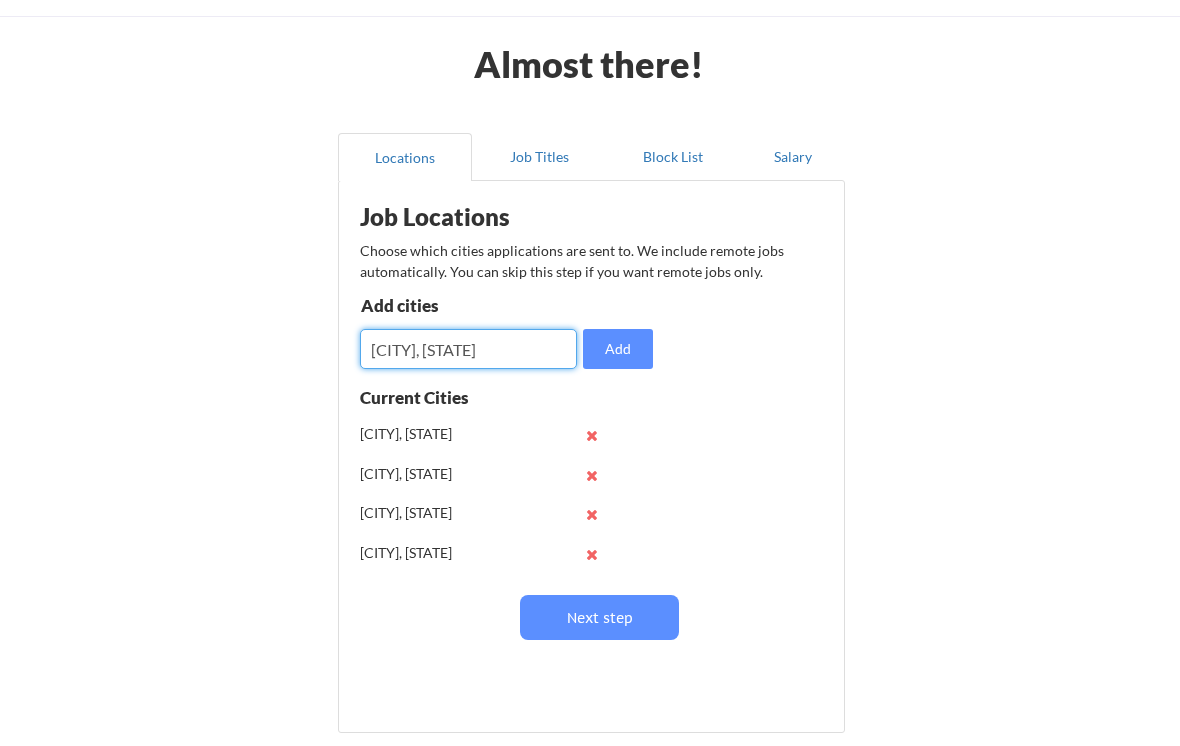 type on "[CITY], [STATE]" 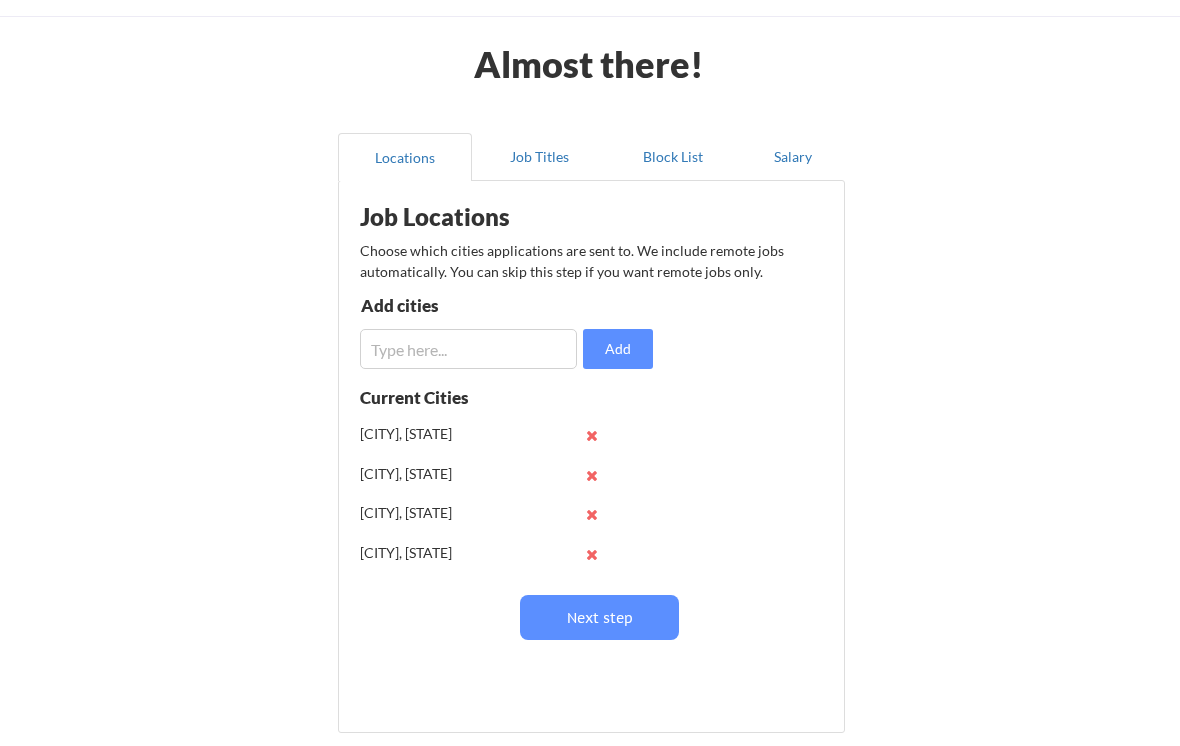 click at bounding box center [468, 349] 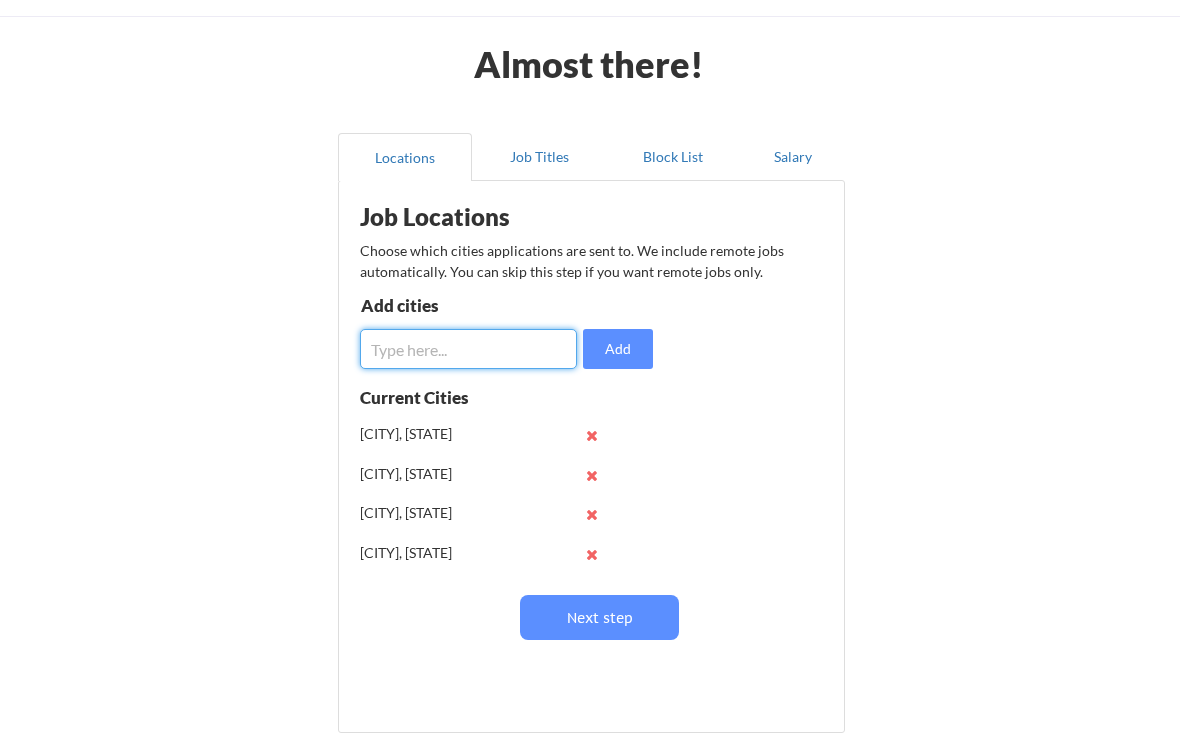 click at bounding box center [468, 349] 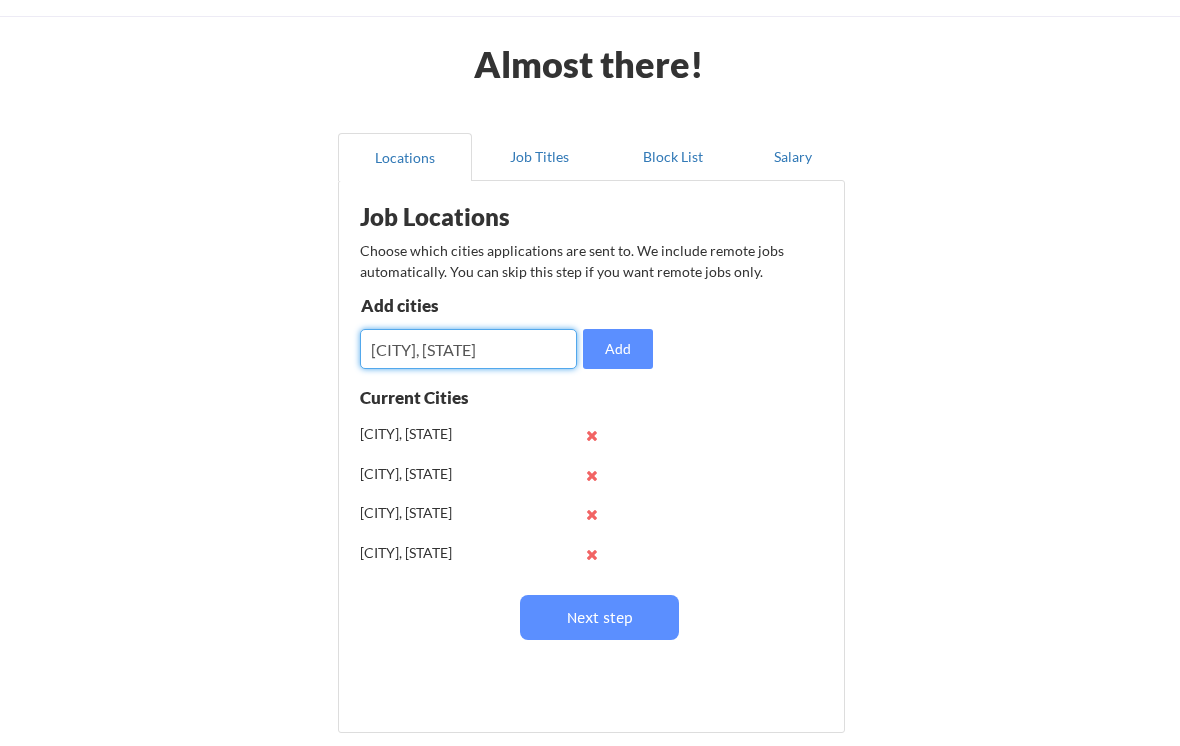type on "[CITY], [STATE]" 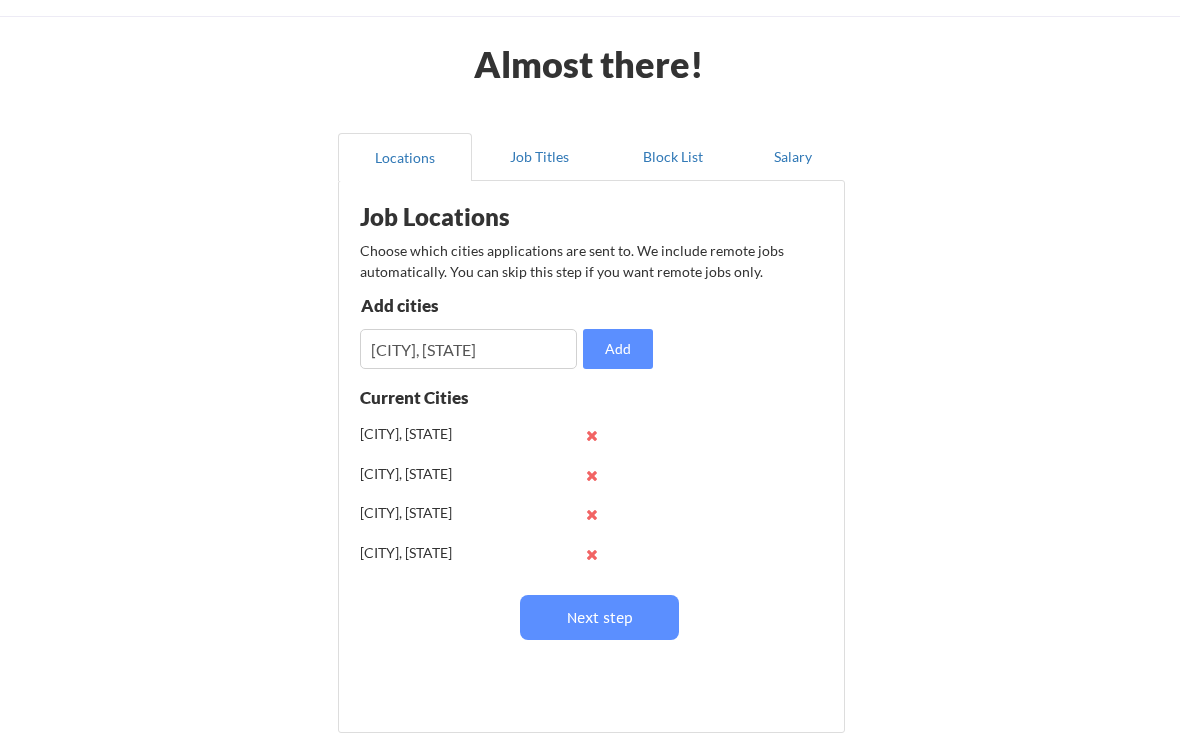 type 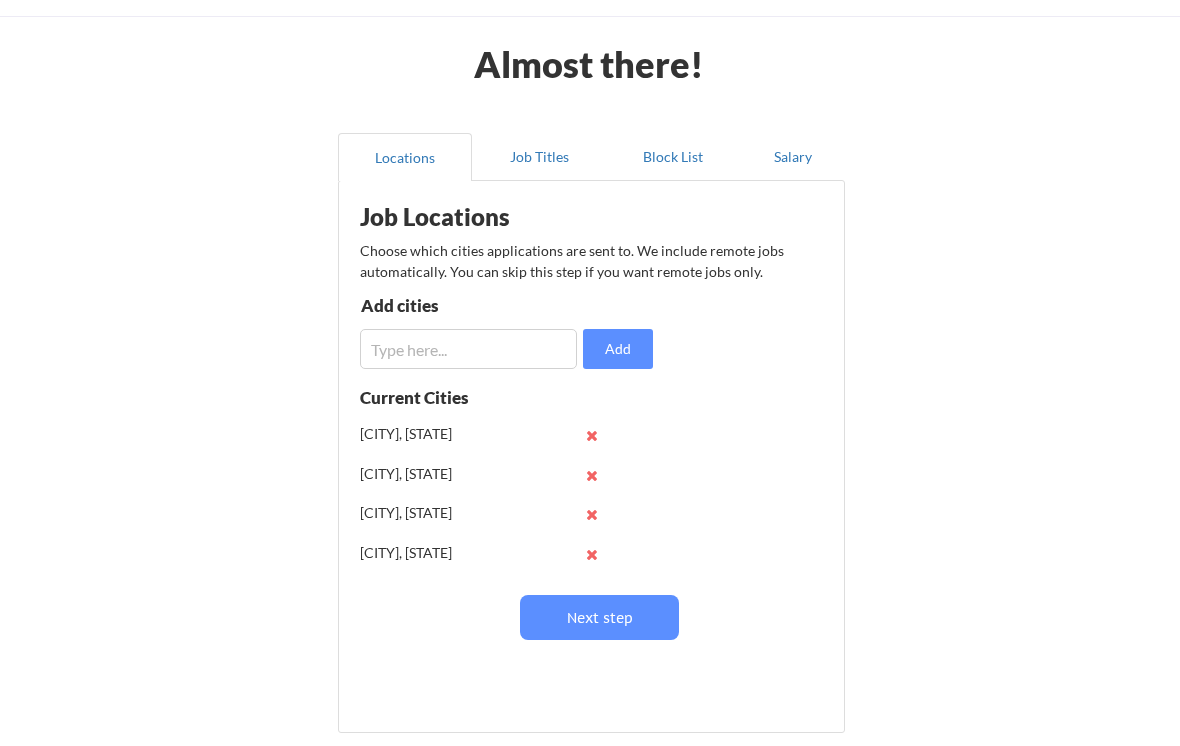 click at bounding box center [468, 349] 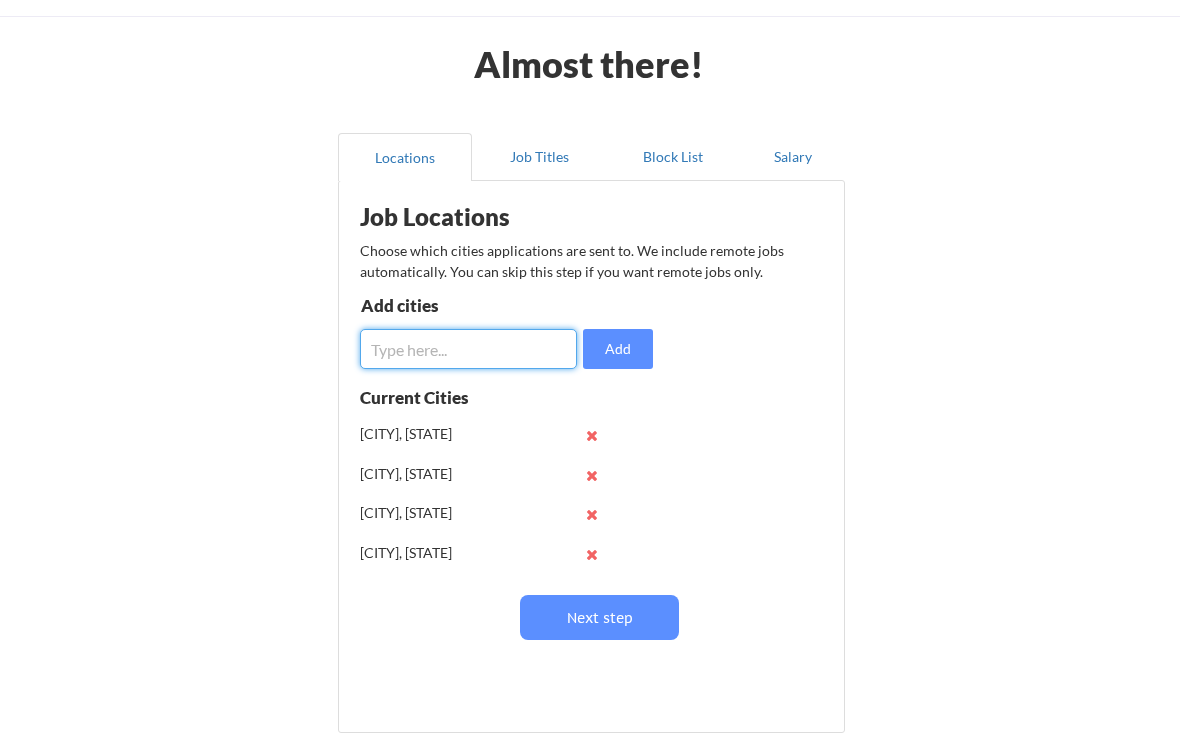 click at bounding box center (468, 349) 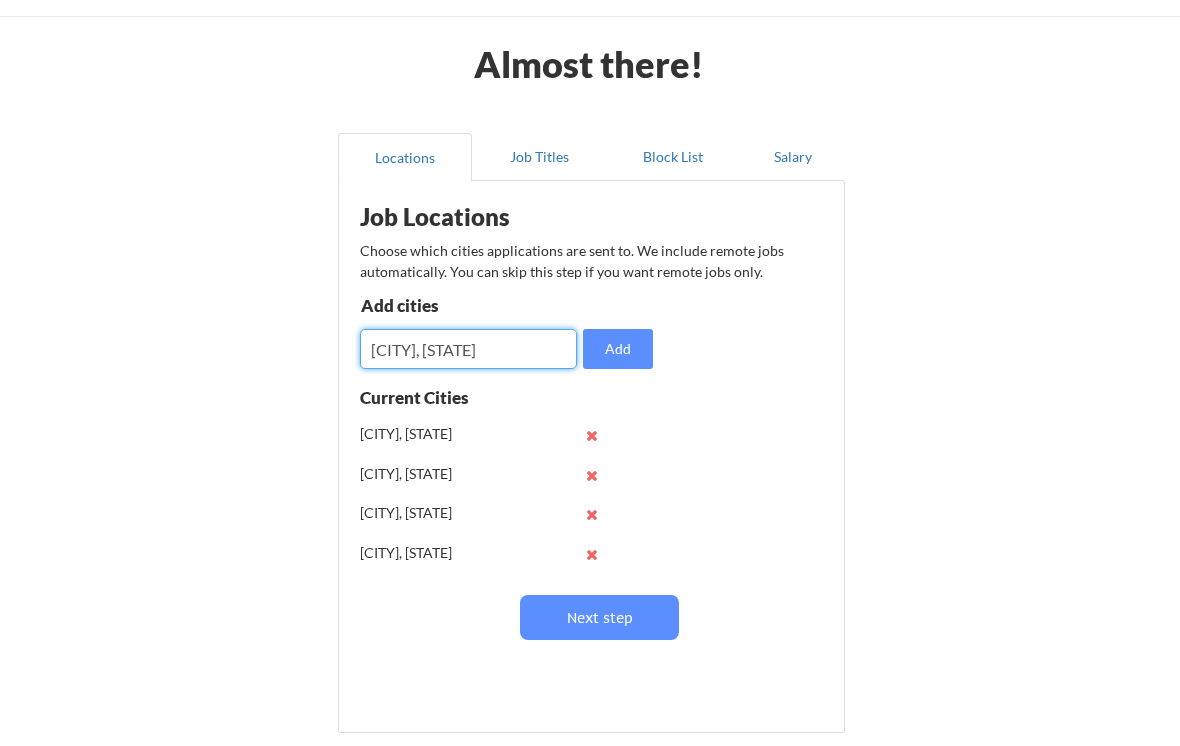 type on "[CITY], [STATE]" 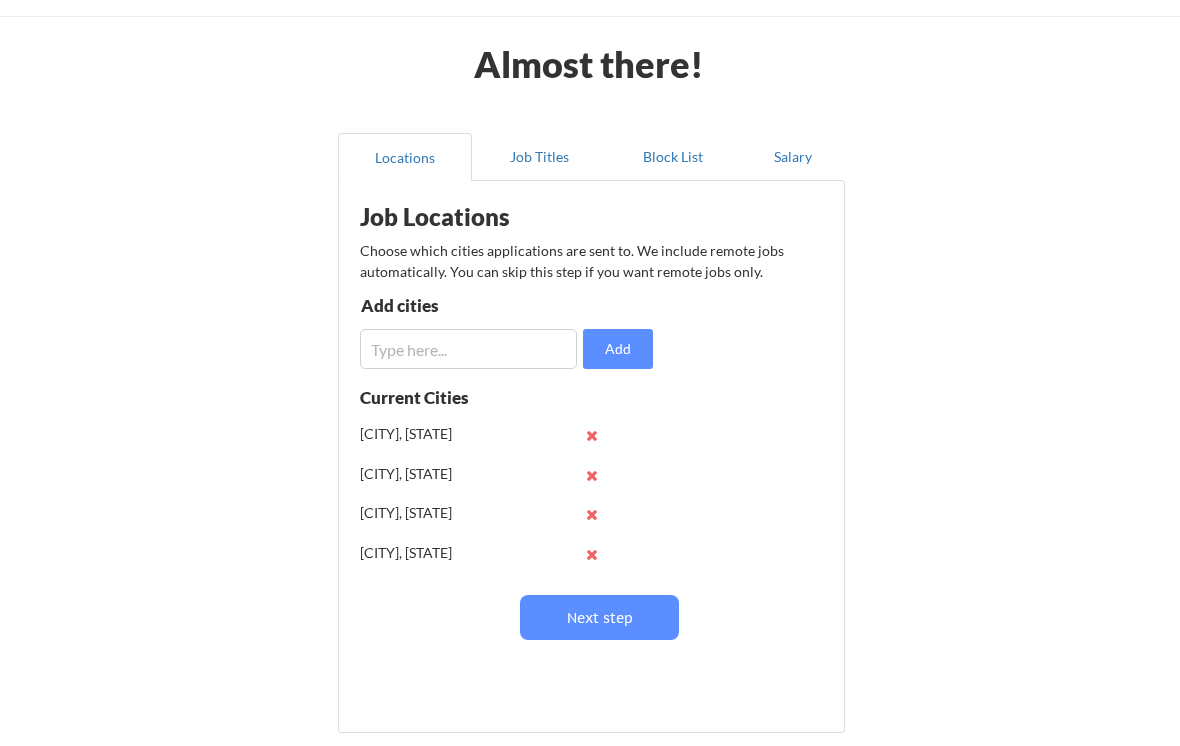 click at bounding box center [468, 349] 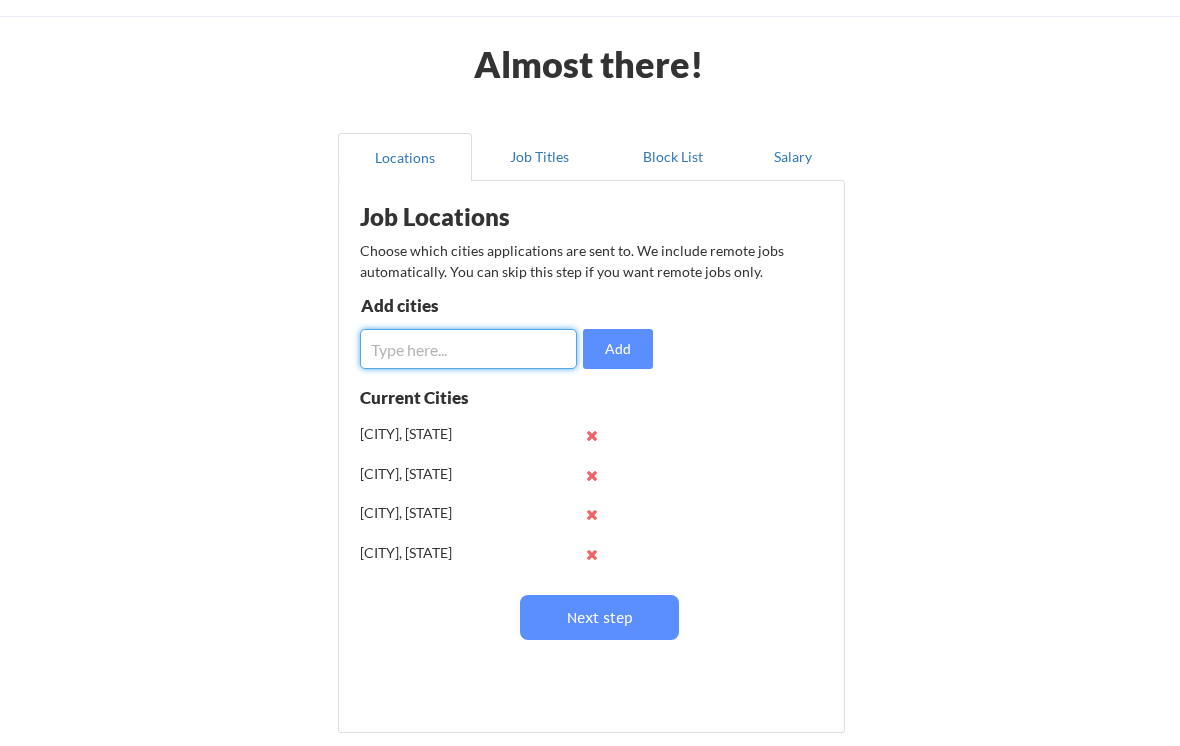 click at bounding box center (468, 349) 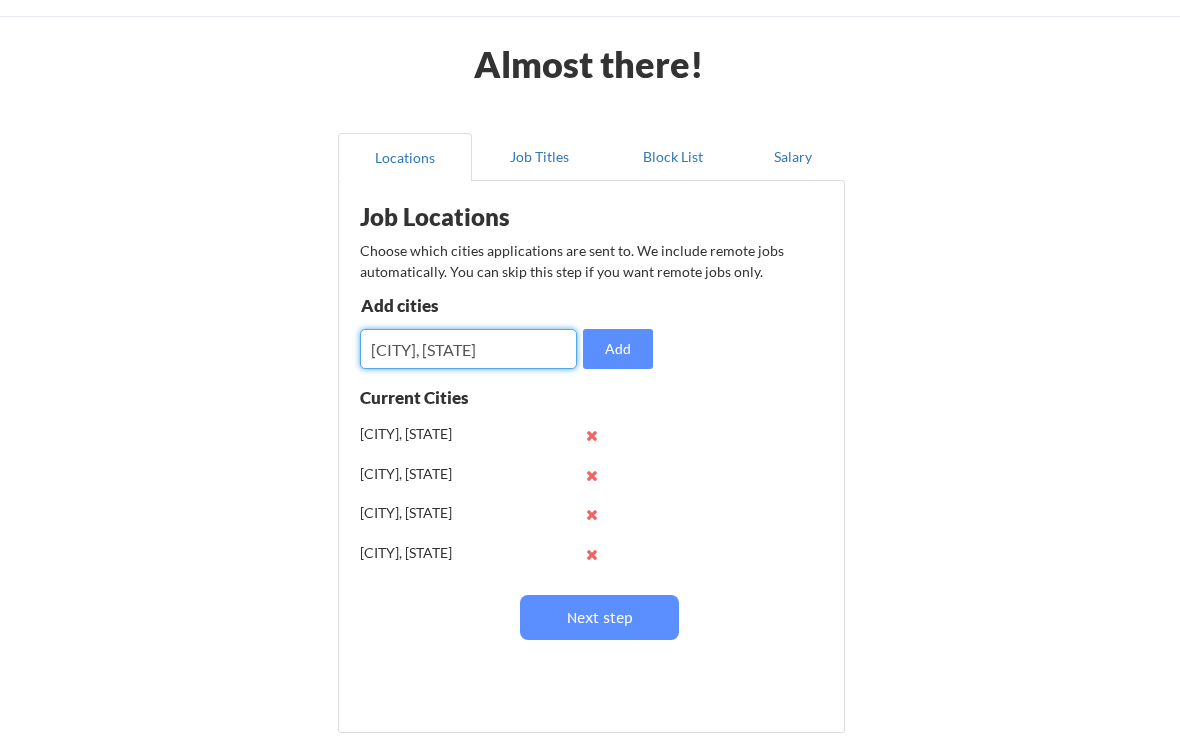 type on "[CITY], [STATE]" 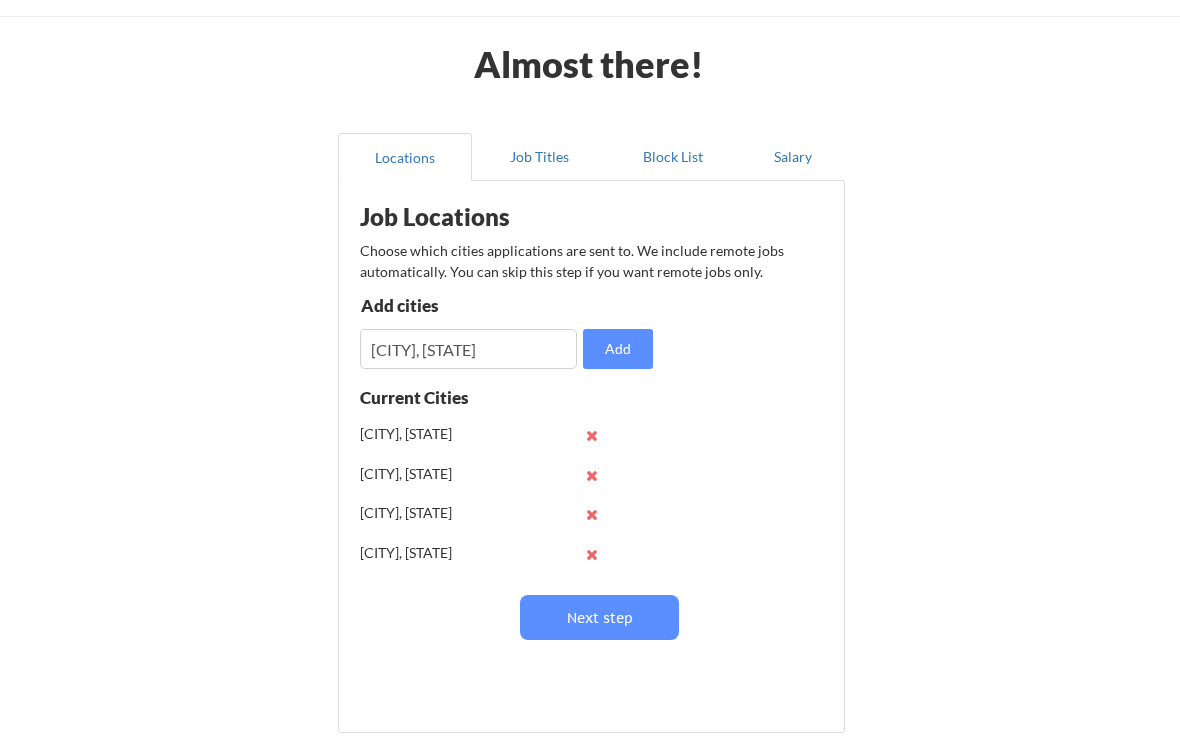 type 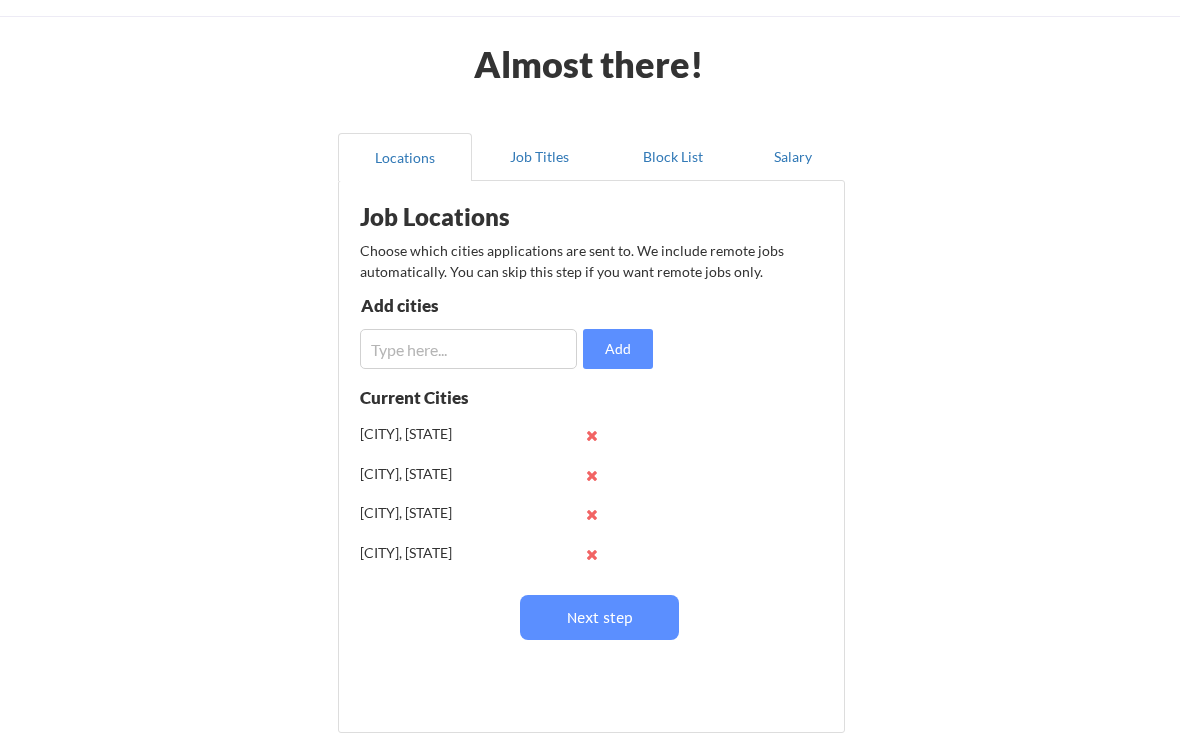 click on "Next step" at bounding box center (599, 617) 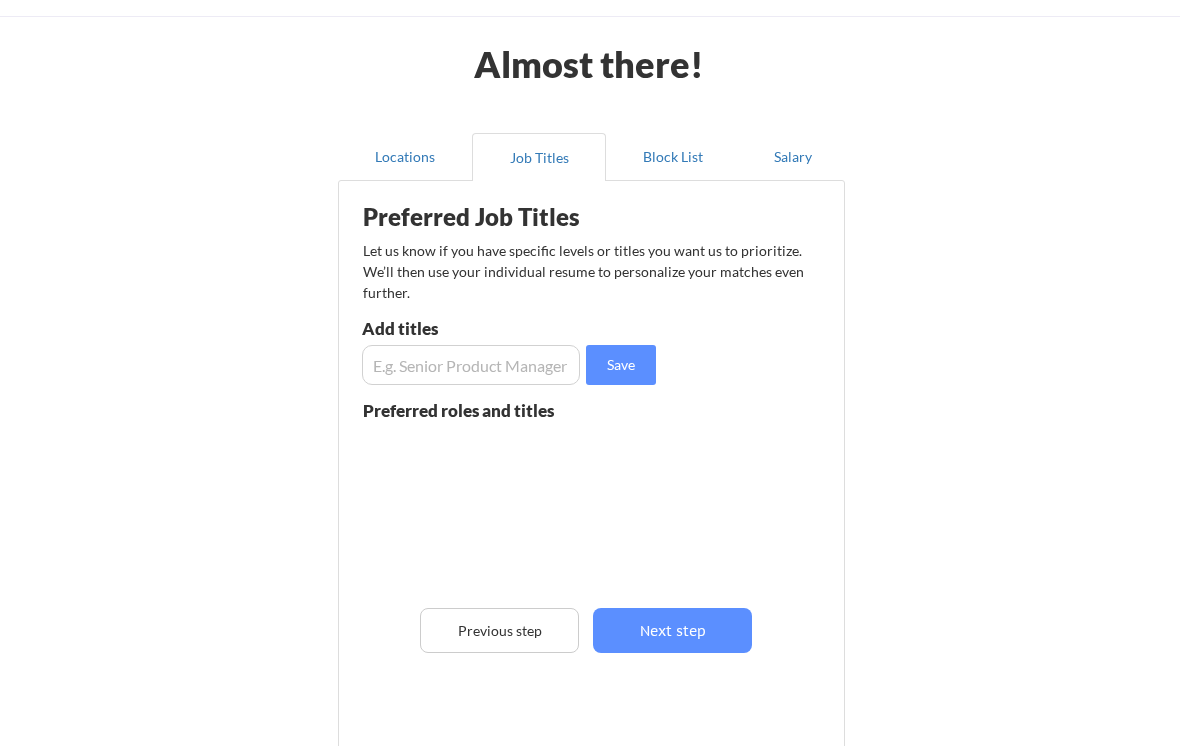click at bounding box center [471, 365] 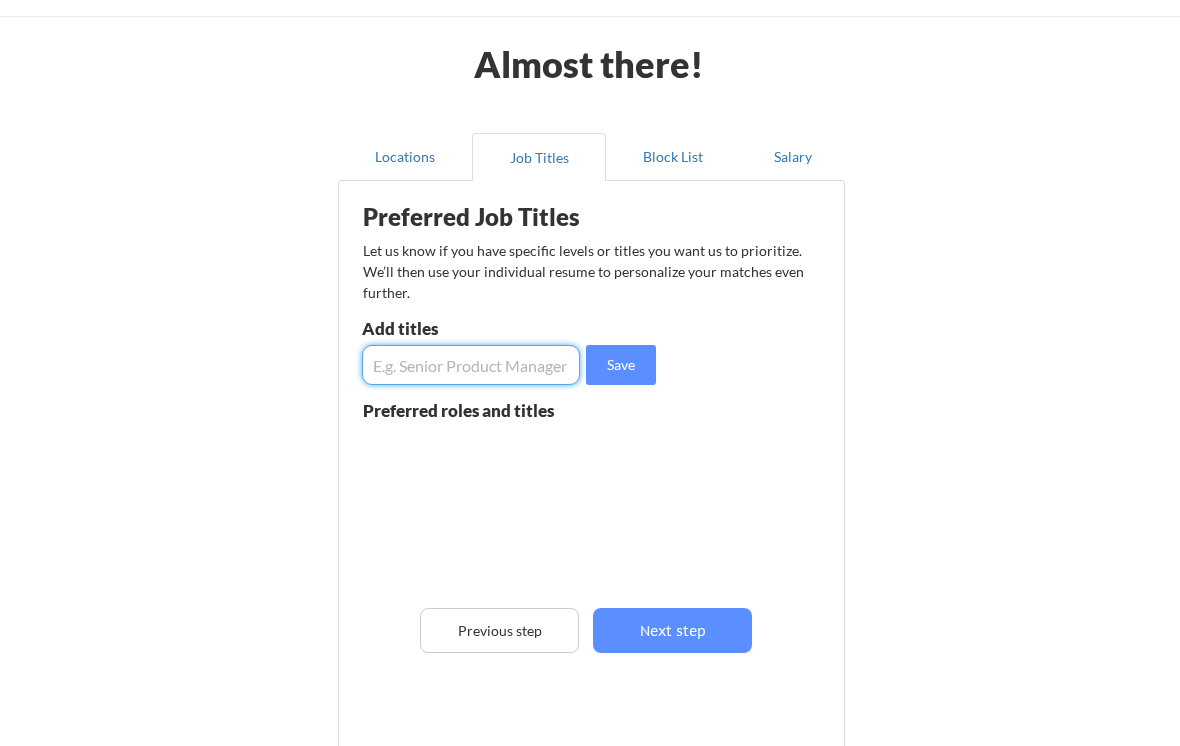 type on "A" 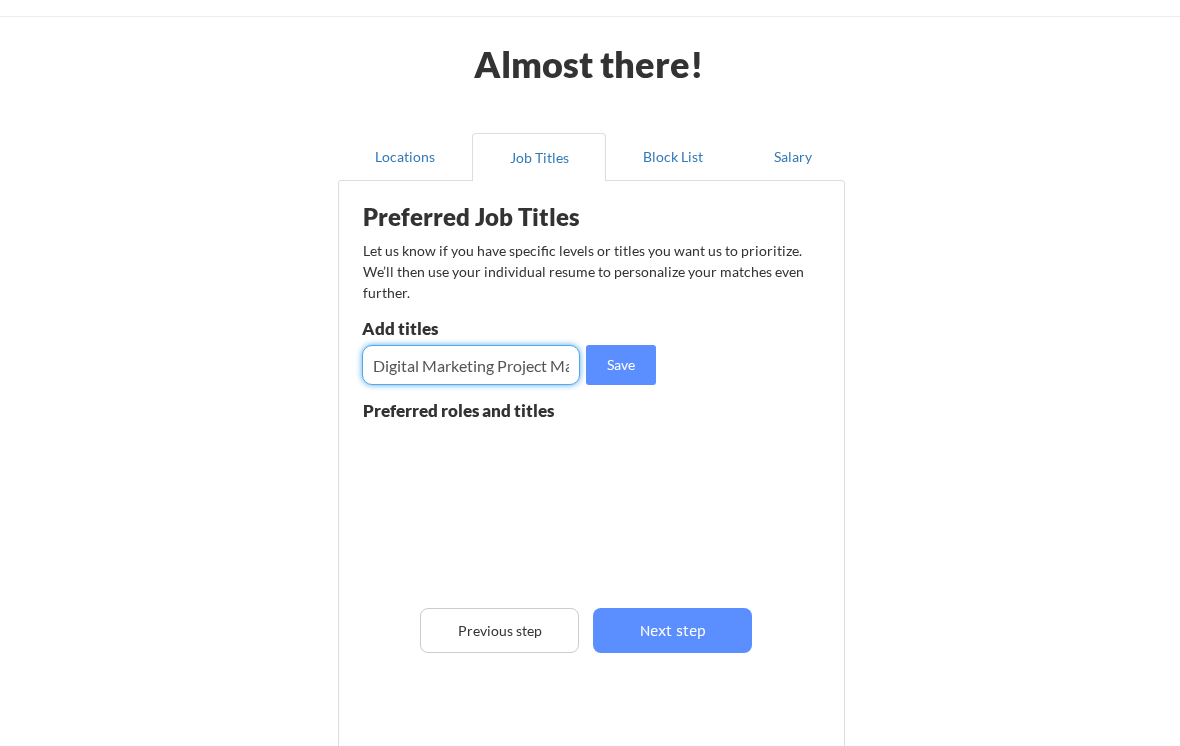 type on "Digital Marketing Project Manager" 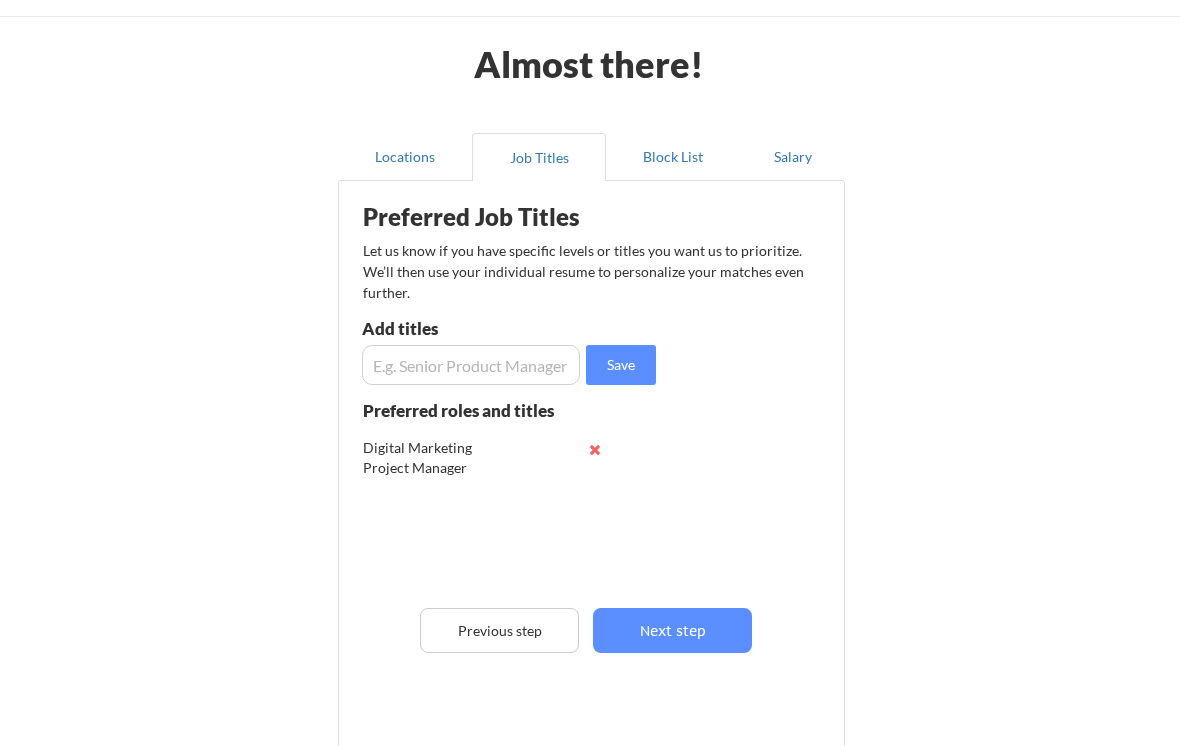 click at bounding box center (471, 365) 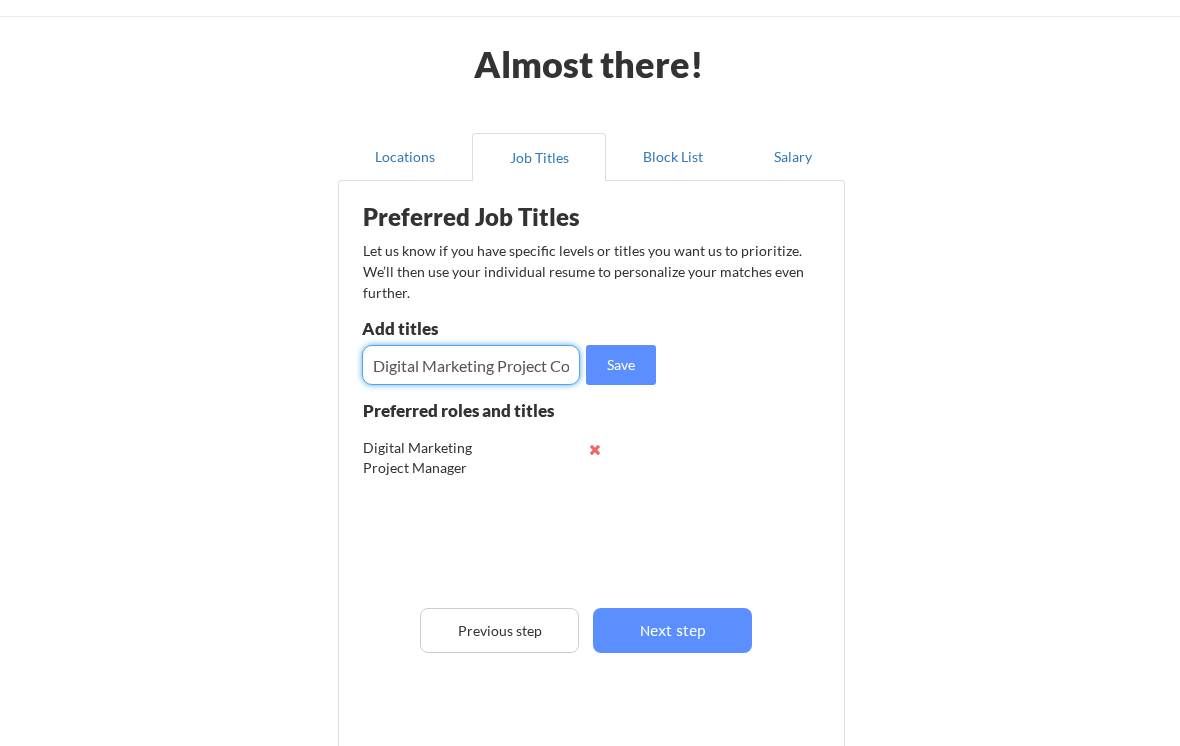type on "Digital Marketing Project Coordinator" 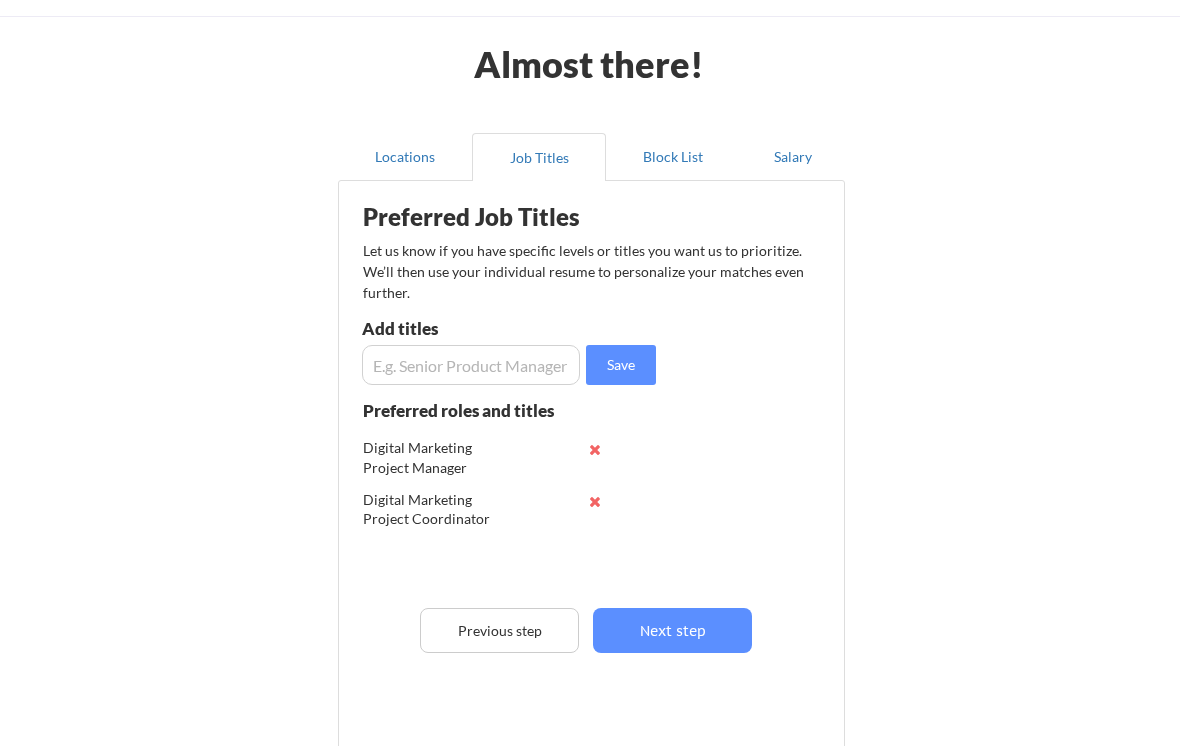 click at bounding box center (471, 365) 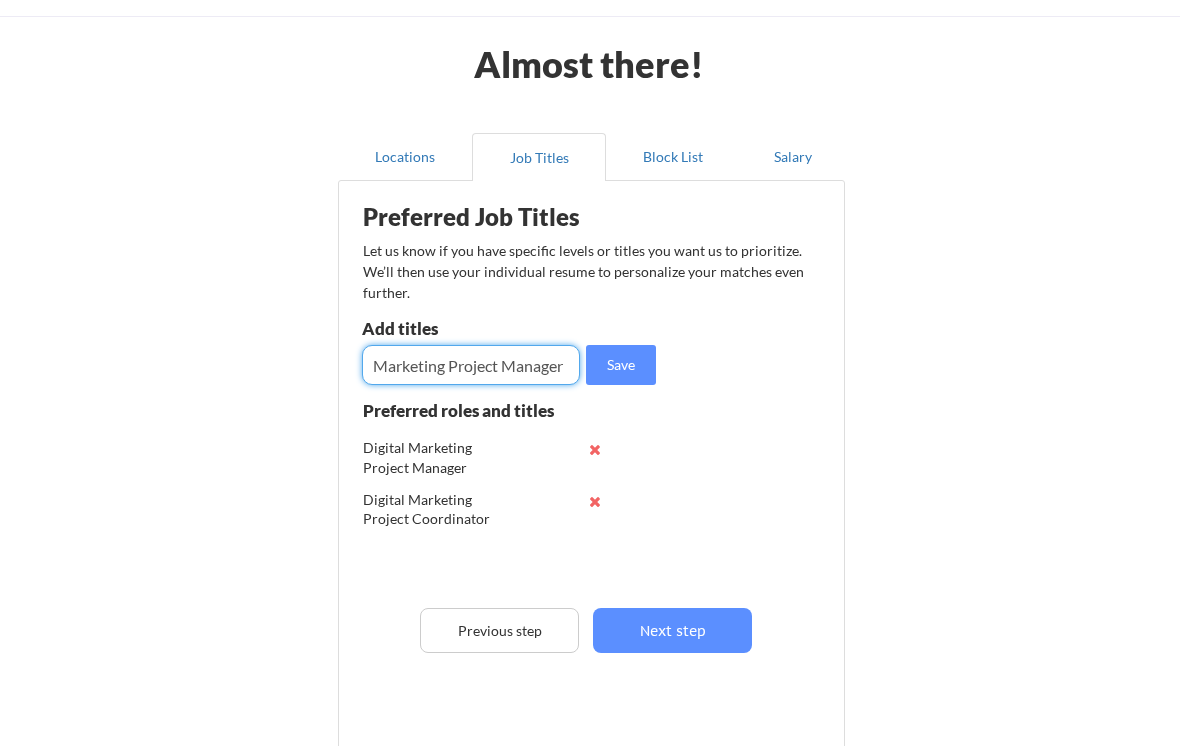 type on "Marketing Project Manager" 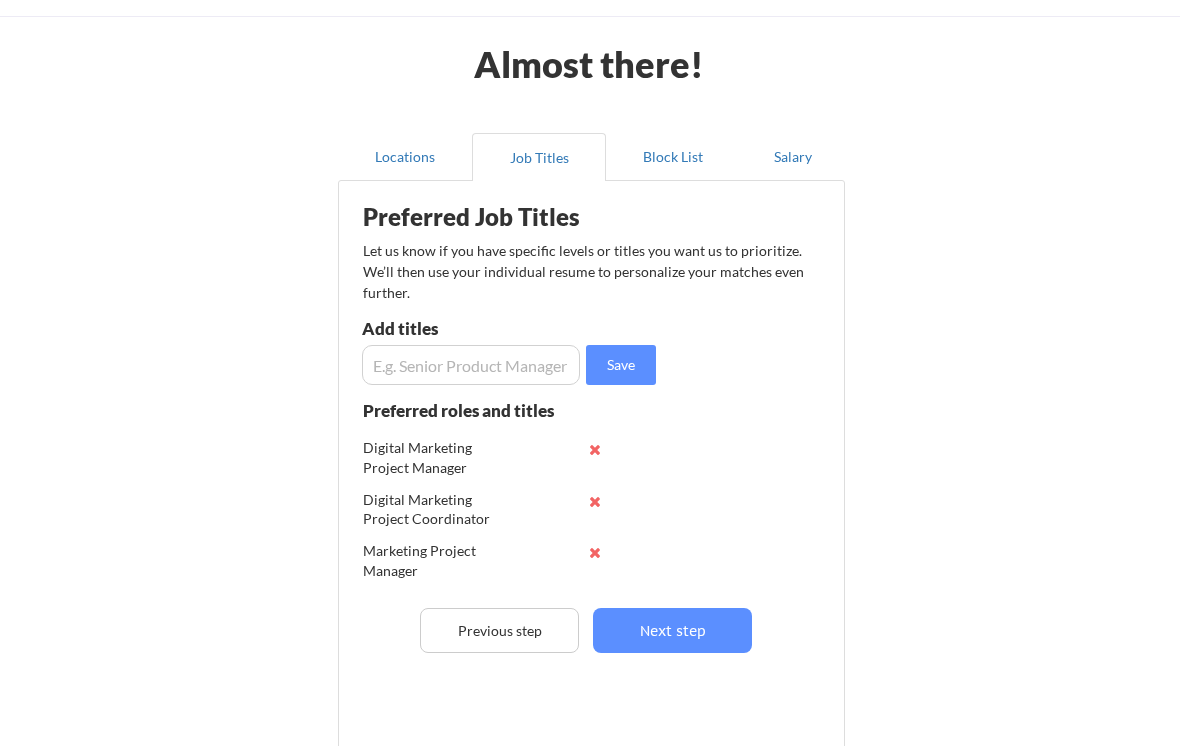 click at bounding box center [471, 365] 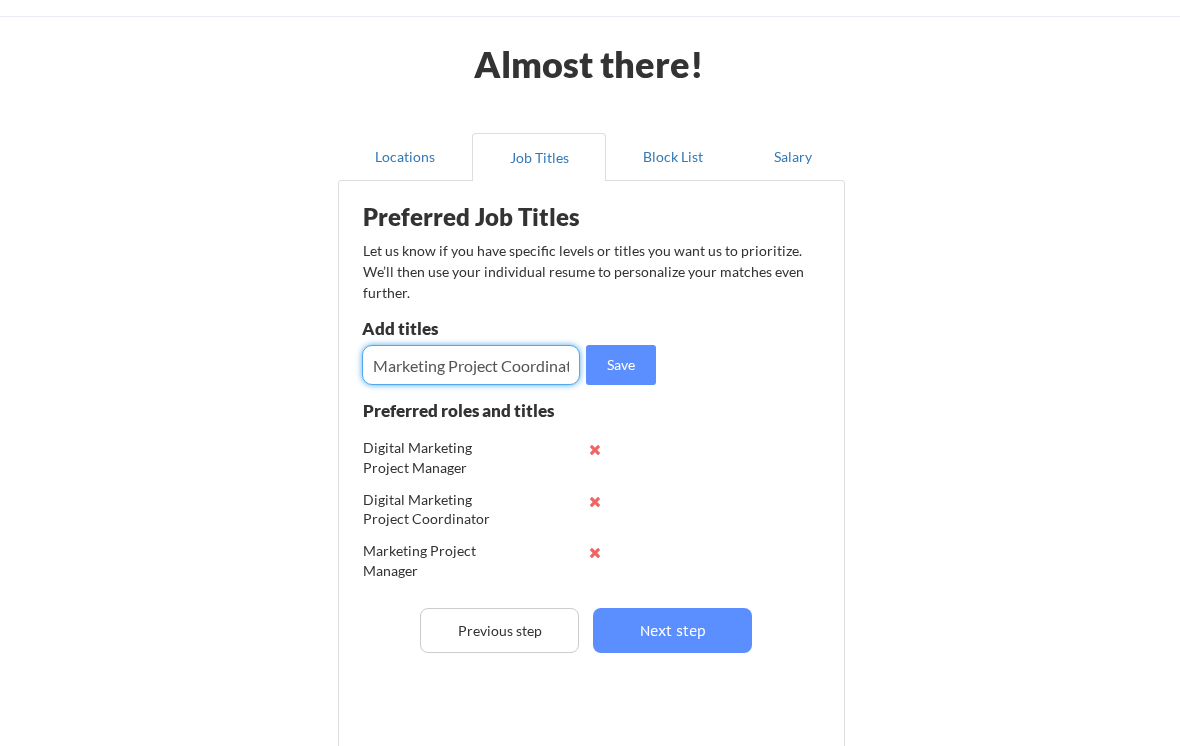 type on "Marketing Project Coordinator" 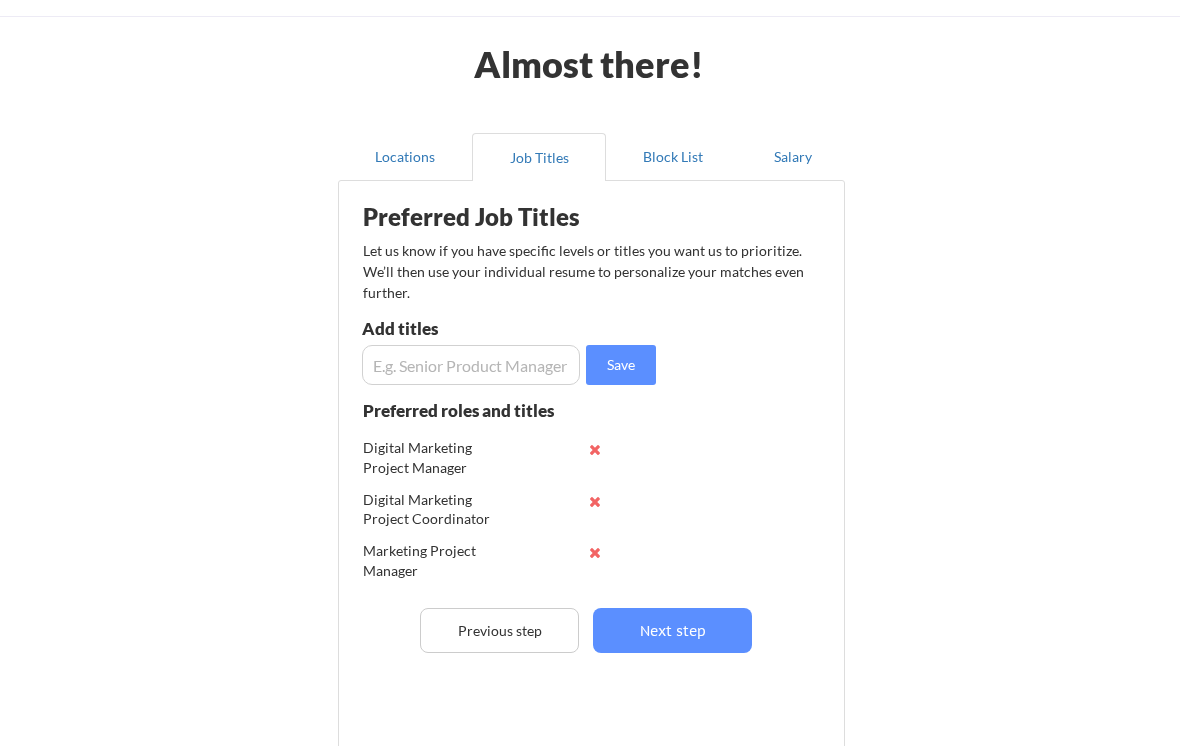 click at bounding box center [471, 365] 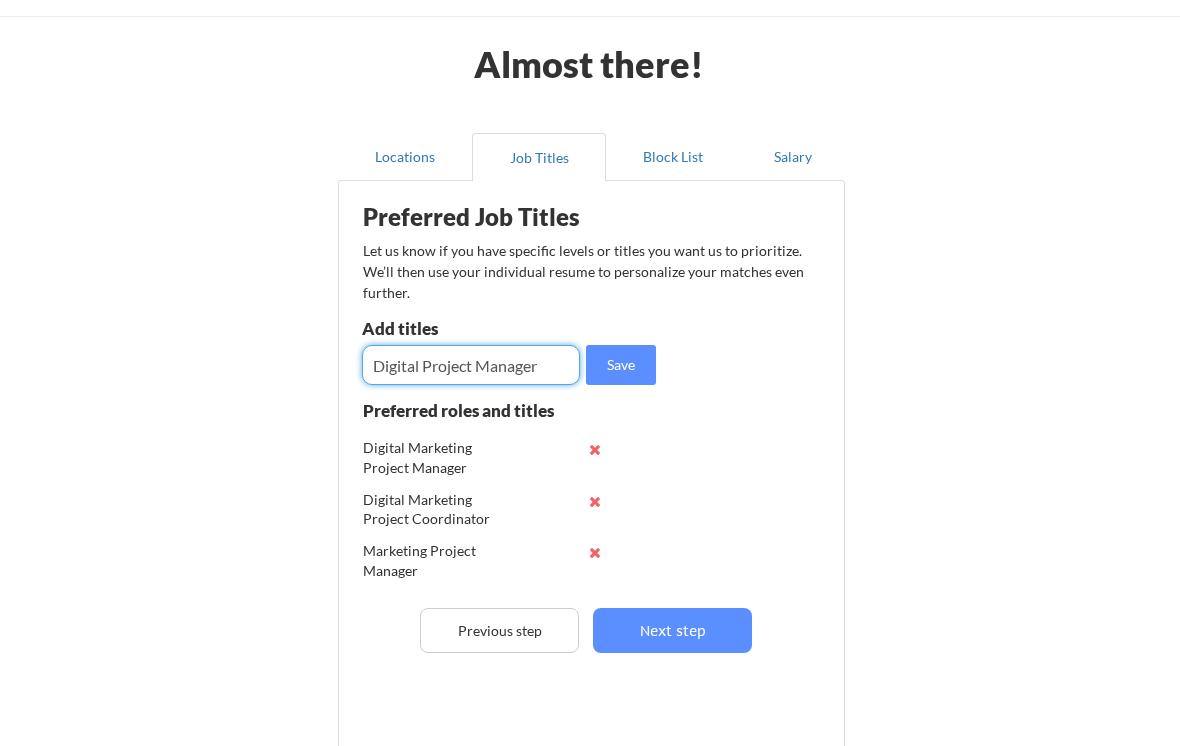 type on "Digital Project Manager" 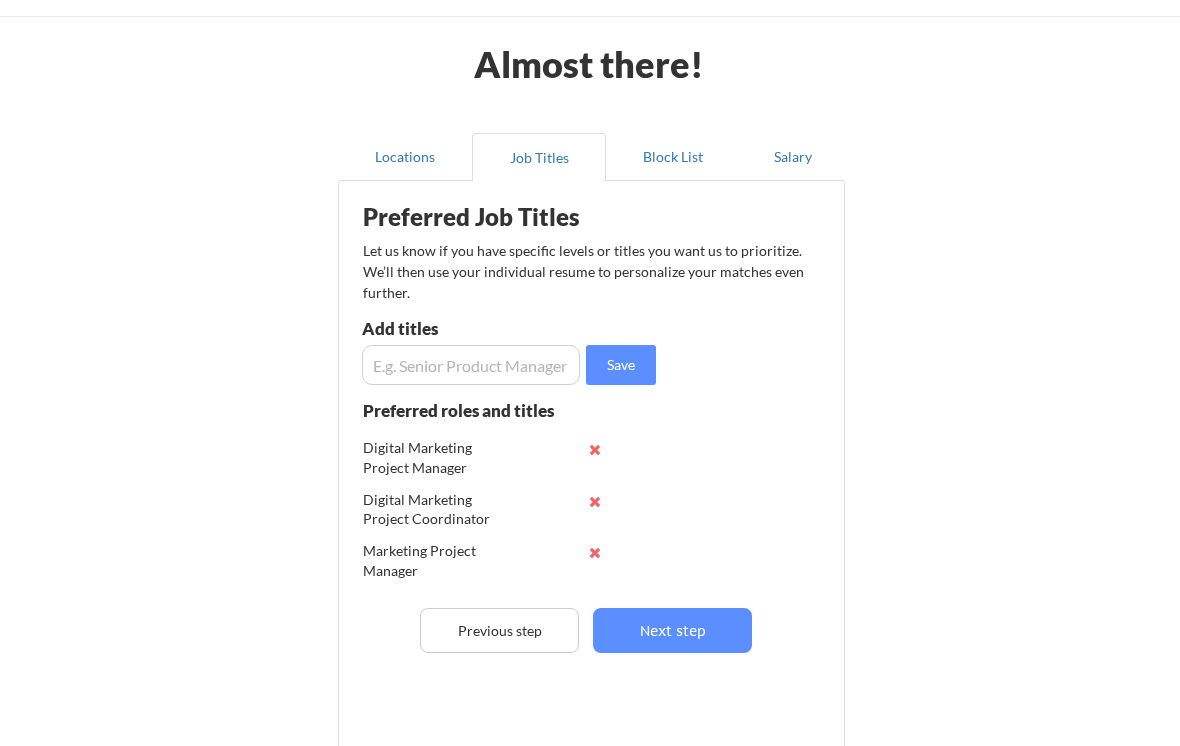 click at bounding box center [471, 365] 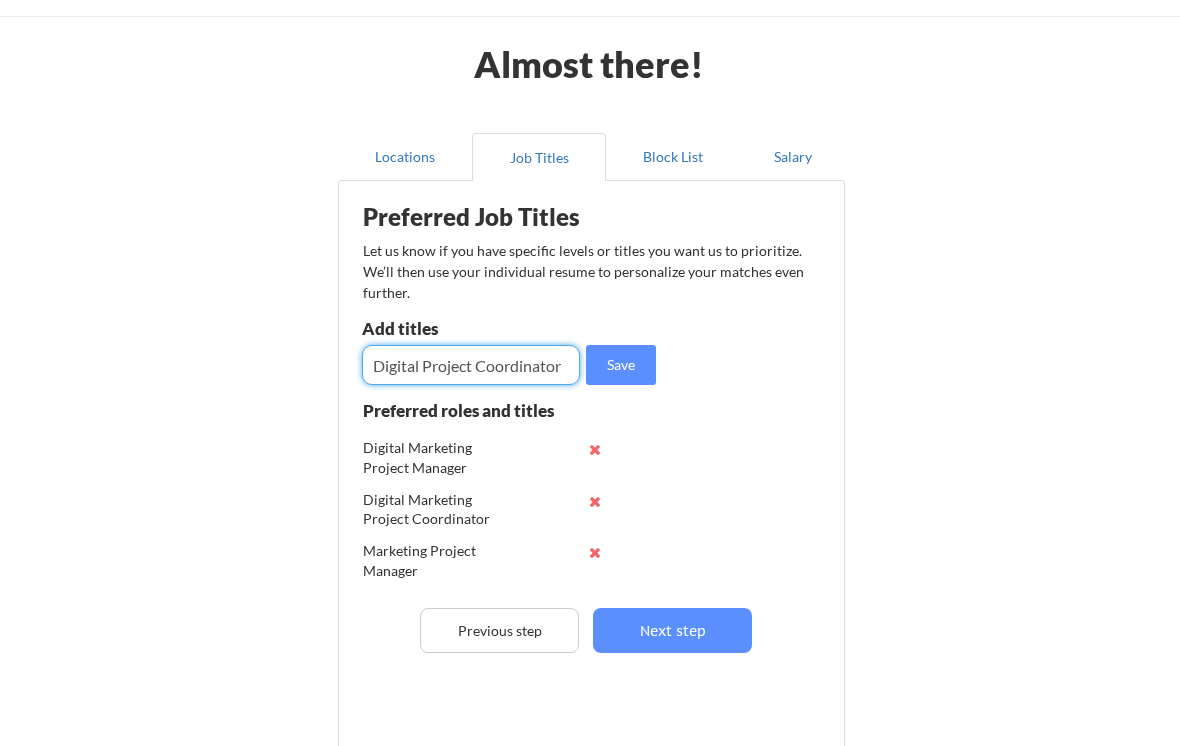 type on "Digital Project Coordinator" 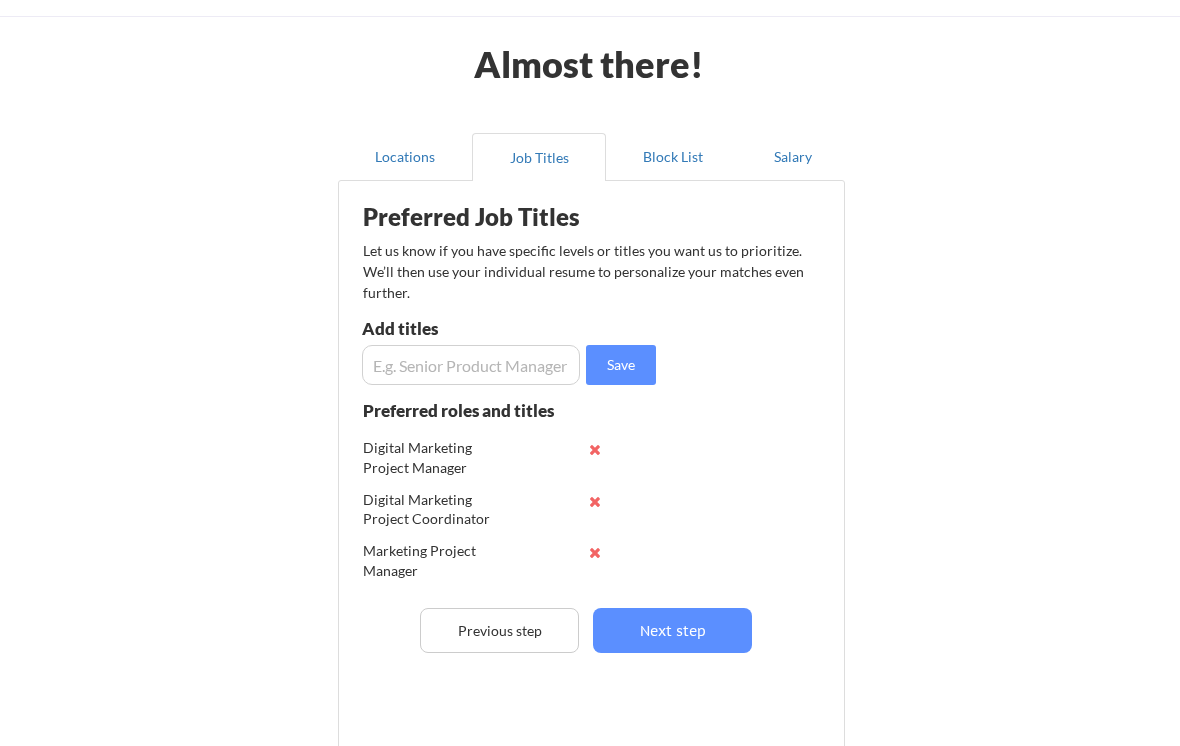 click on "Next step" at bounding box center (672, 630) 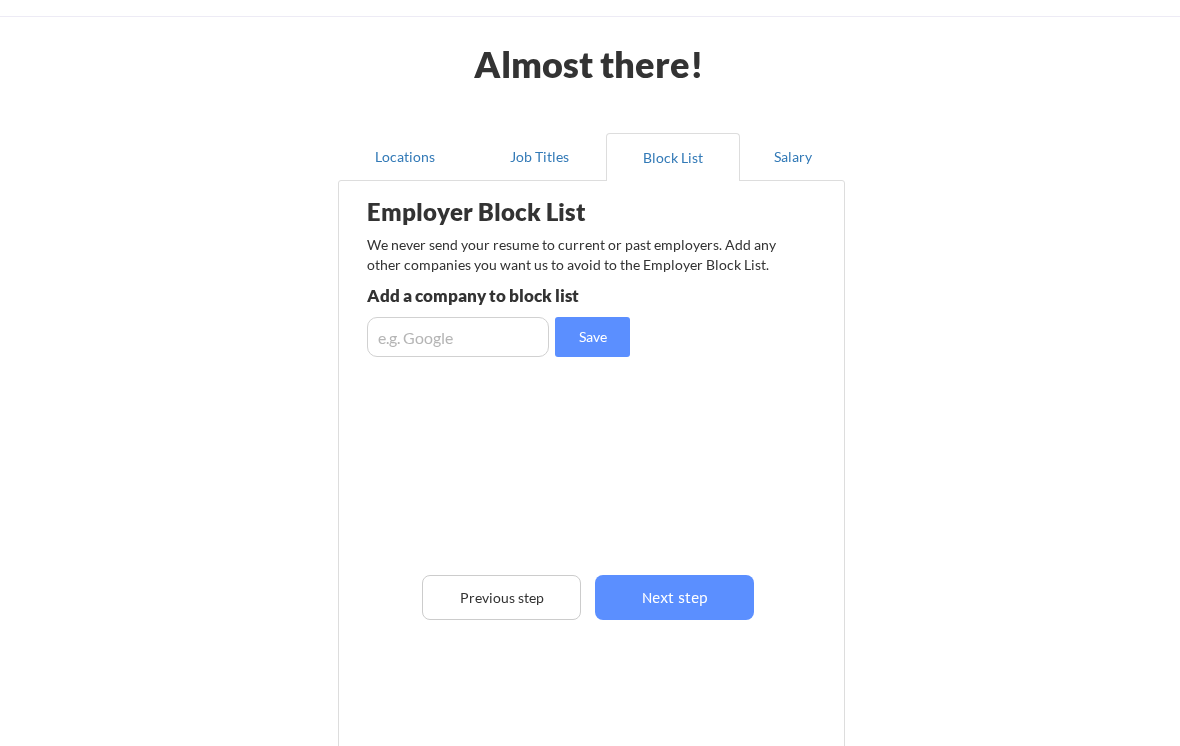 click at bounding box center [458, 337] 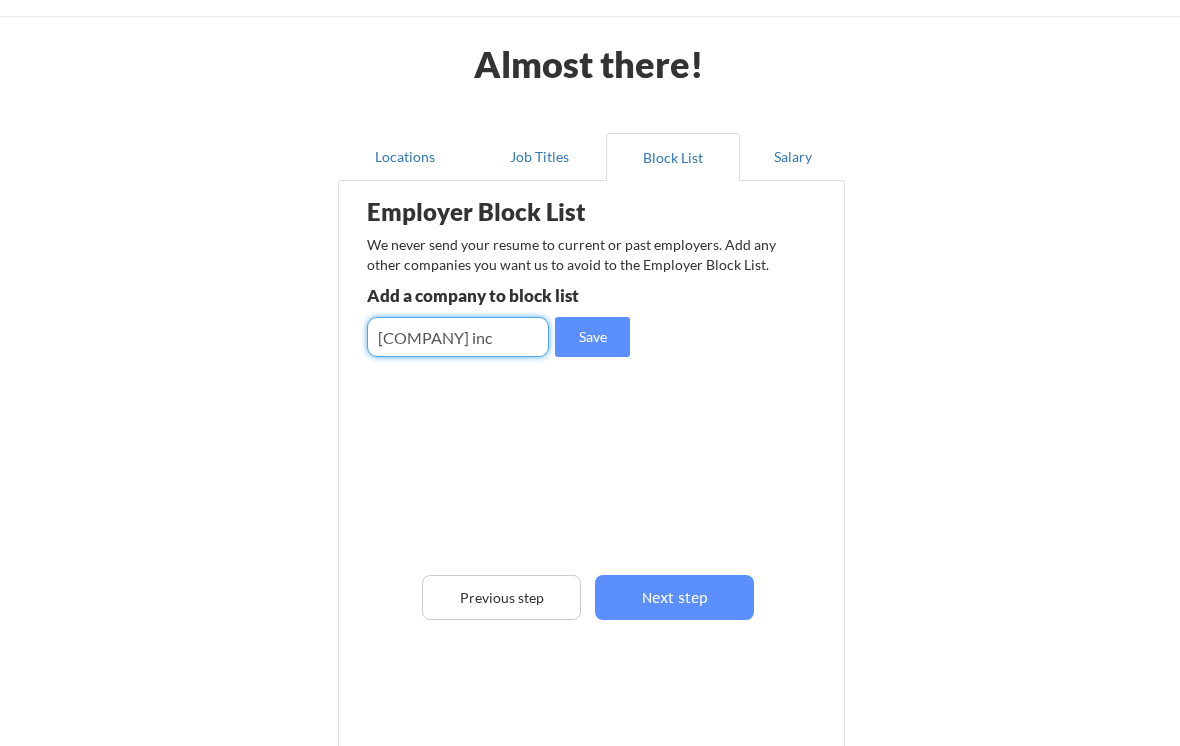 type on "[COMPANY] inc" 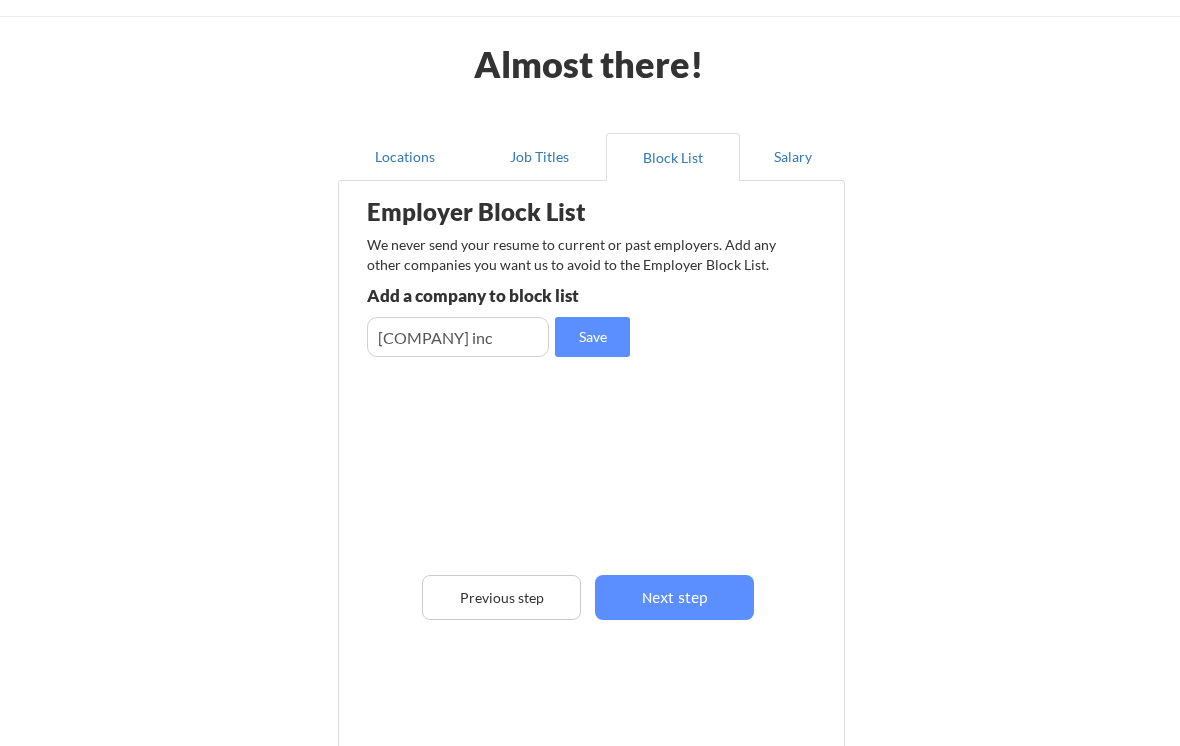 type 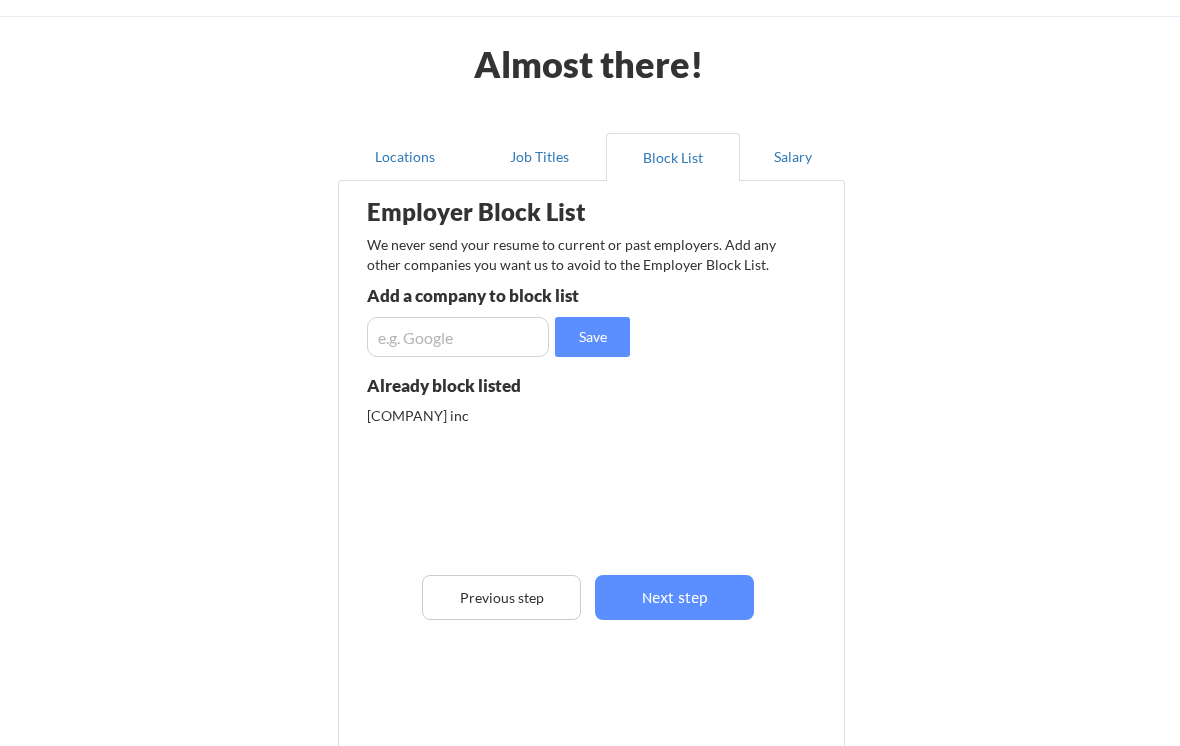 click on "Next step" at bounding box center [674, 597] 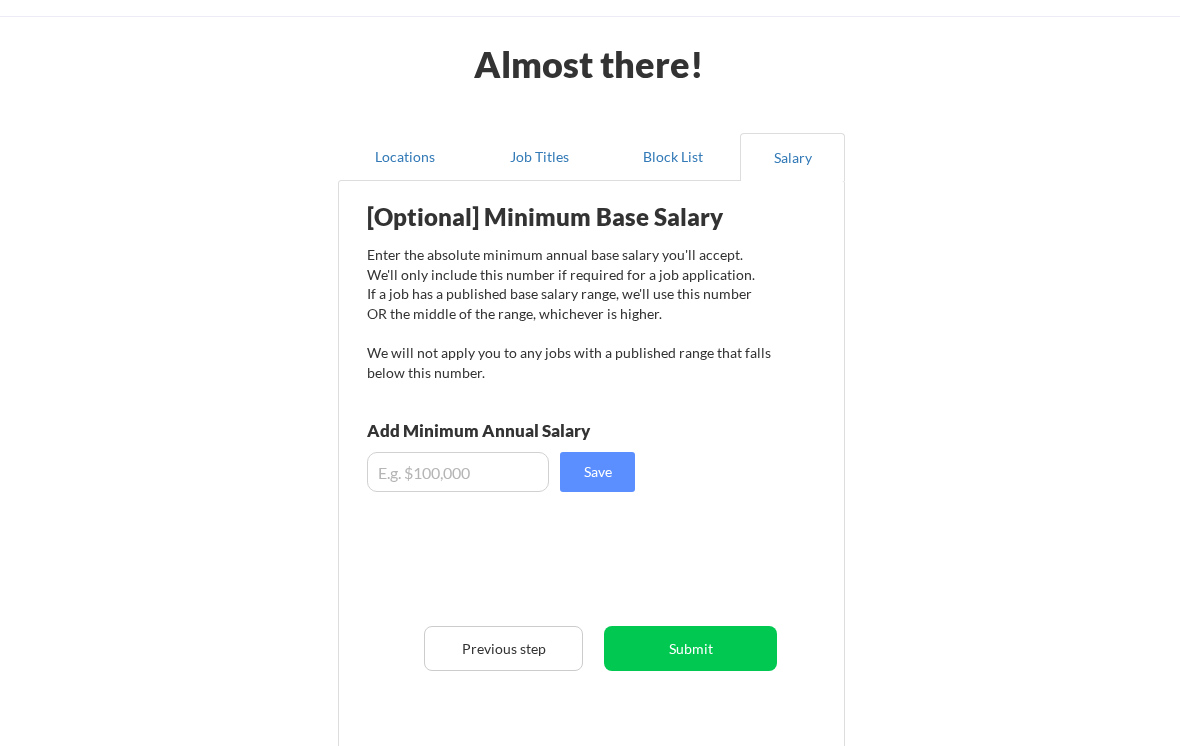 click at bounding box center [458, 472] 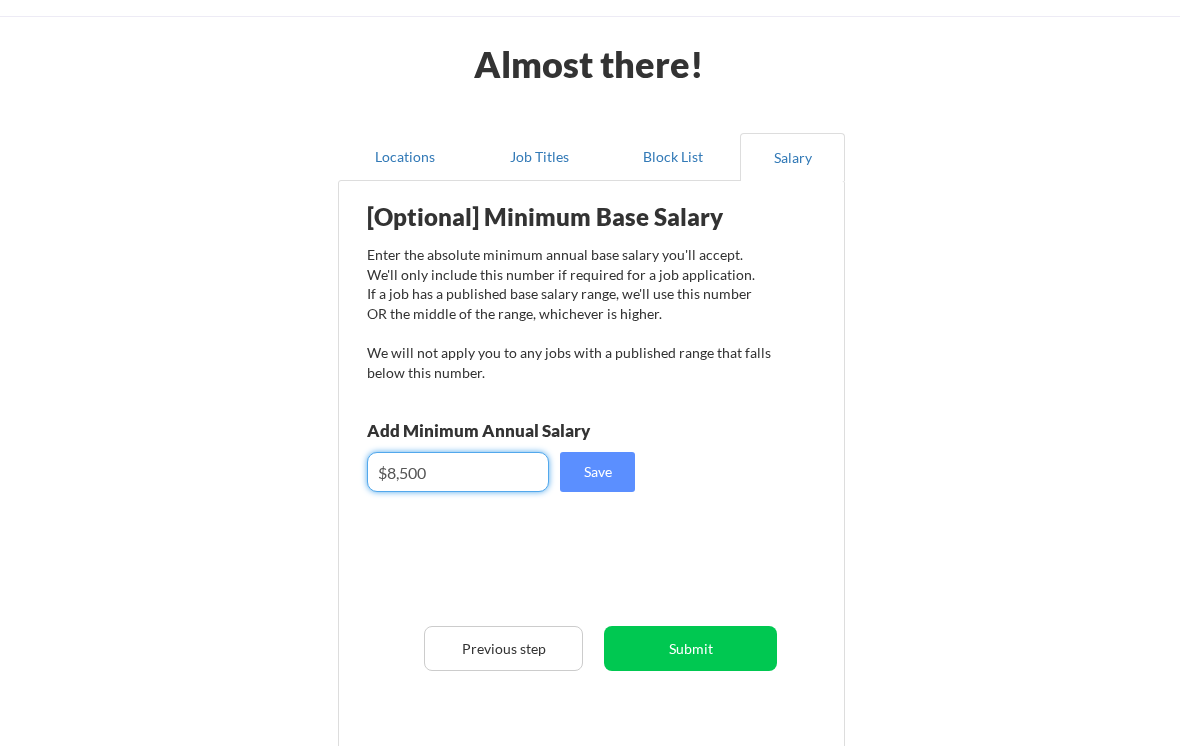 type on "$85,000" 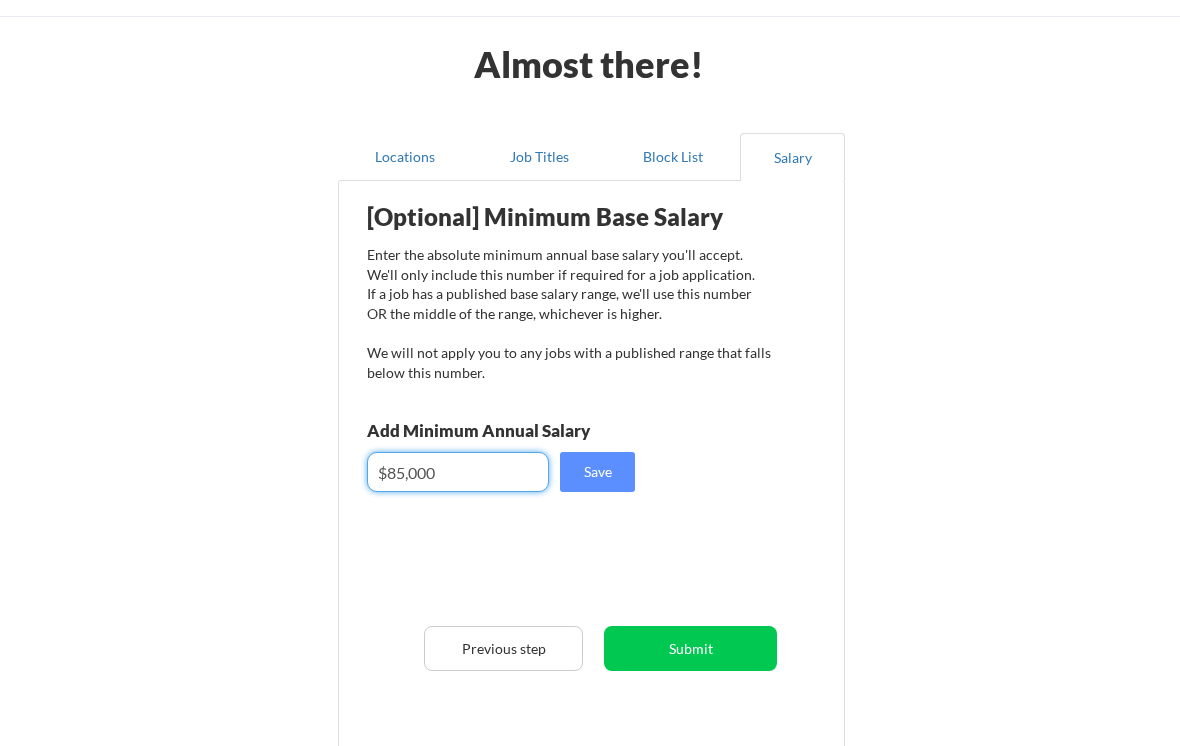 click on "Save" at bounding box center (597, 472) 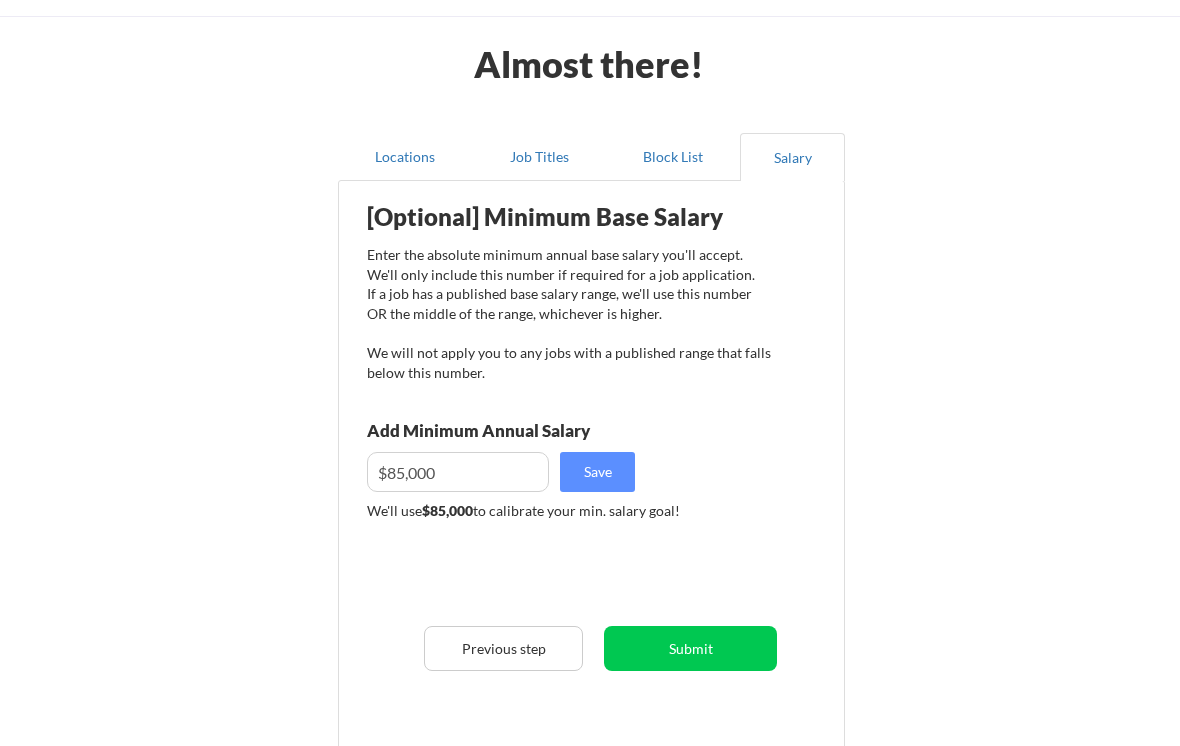 click on "Save" at bounding box center (597, 472) 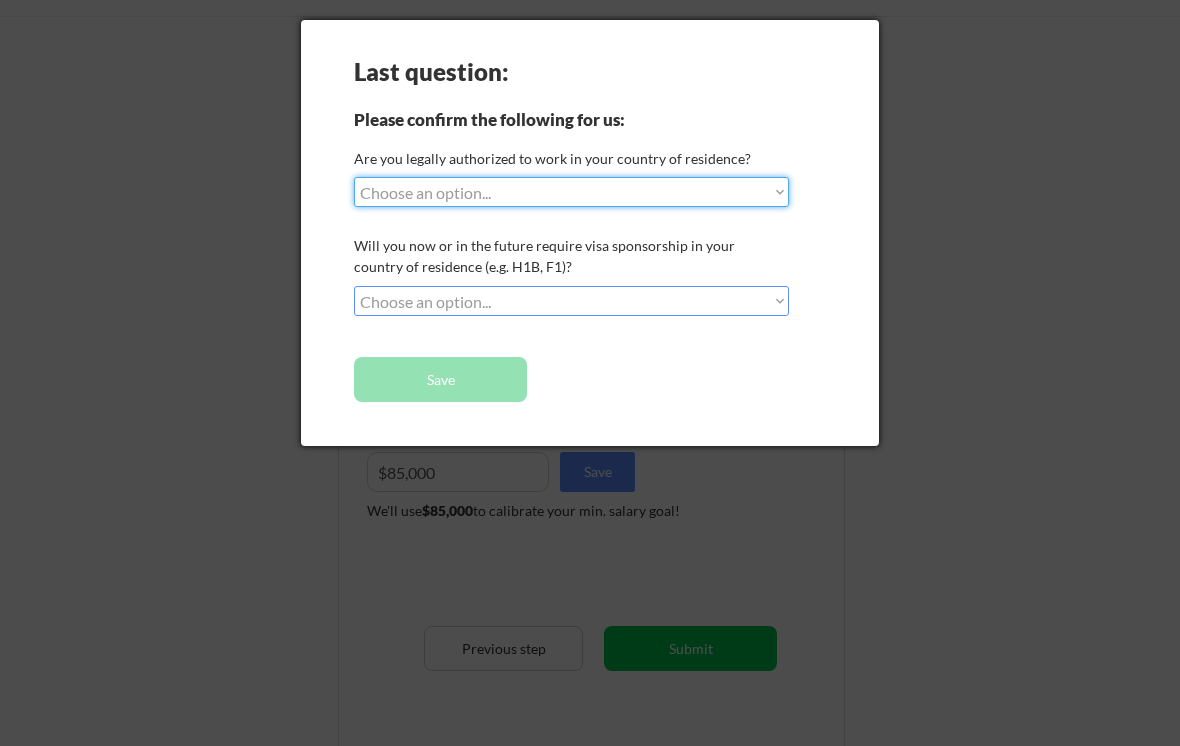 click on "Last question: Please confirm the following for us: Are you legally authorized to work in your country of residence? Choose an option... Yes, I am a US Citizen Yes, I am a Canadian Citizen Yes, I am a US Green Card Holder Yes, I am an Other Permanent Resident Yes, I am here on a visa (H1B, OPT, etc.) No, I am not (yet) authorized Will you now or in the future require visa sponsorship in your country of residence (e.g. H1B, F1)? Choose an option... No, I will not need sponsorship Yes, I will need sponsorship Save" at bounding box center [590, 233] 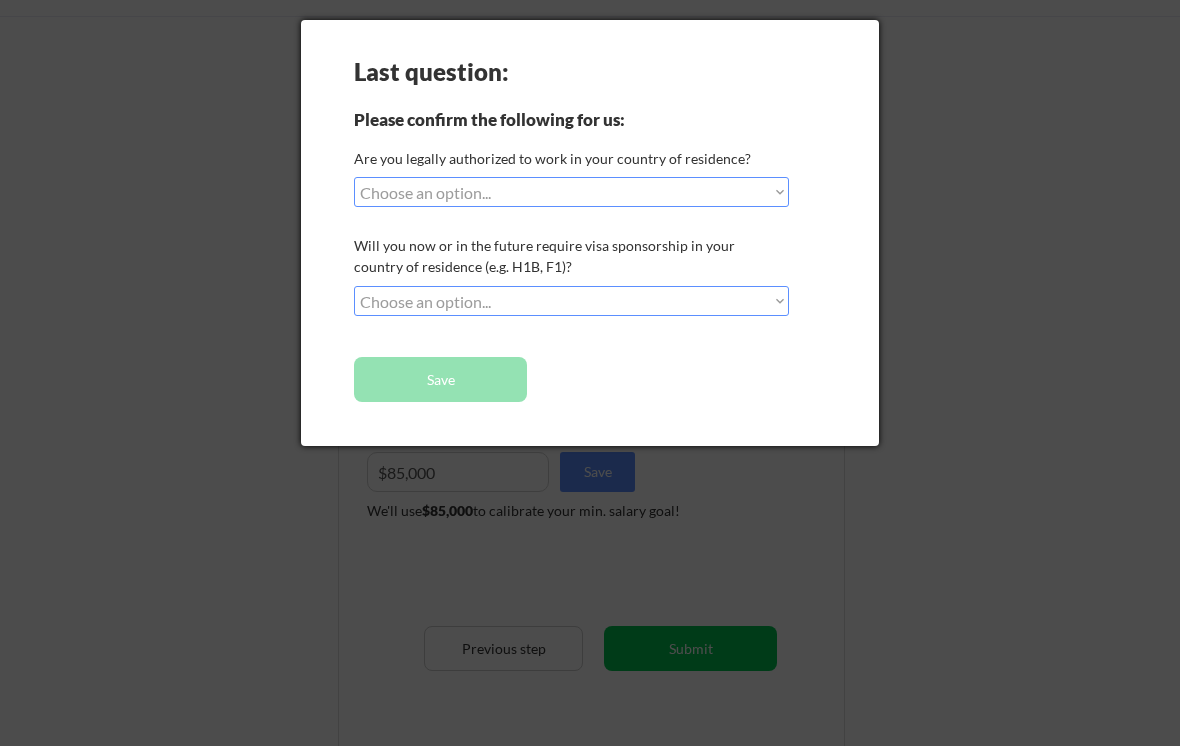click on "Choose an option... Yes, I am a US Citizen Yes, I am a Canadian Citizen Yes, I am a US Green Card Holder Yes, I am an Other Permanent Resident Yes, I am here on a visa (H1B, OPT, etc.) No, I am not (yet) authorized" at bounding box center [571, 192] 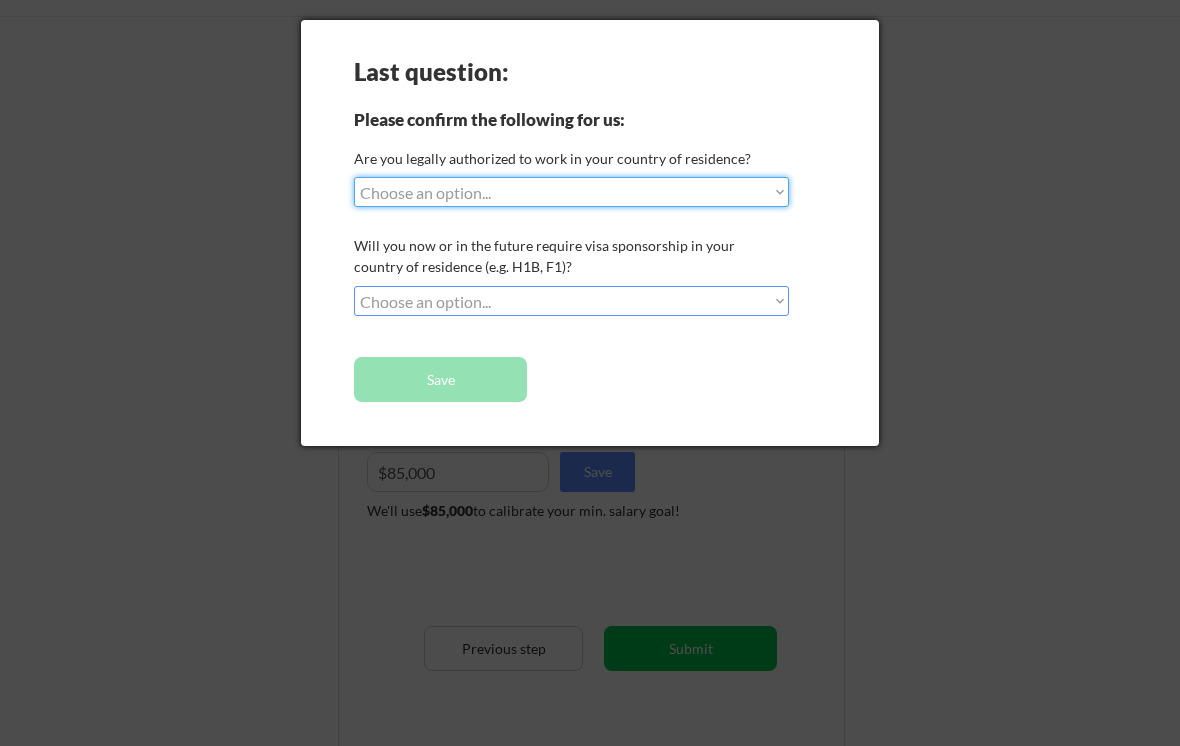 select on ""yes__i_am_a_us_green_card_holder"" 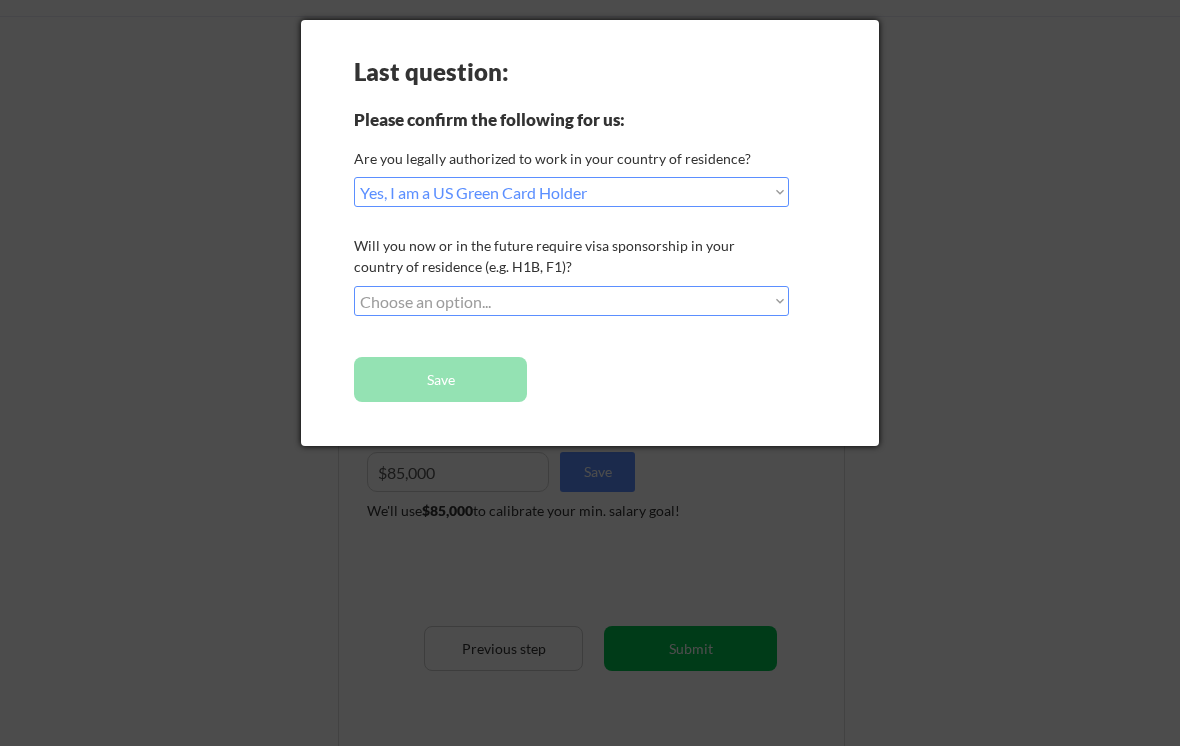 click on "Choose an option... No, I will not need sponsorship Yes, I will need sponsorship" at bounding box center (571, 301) 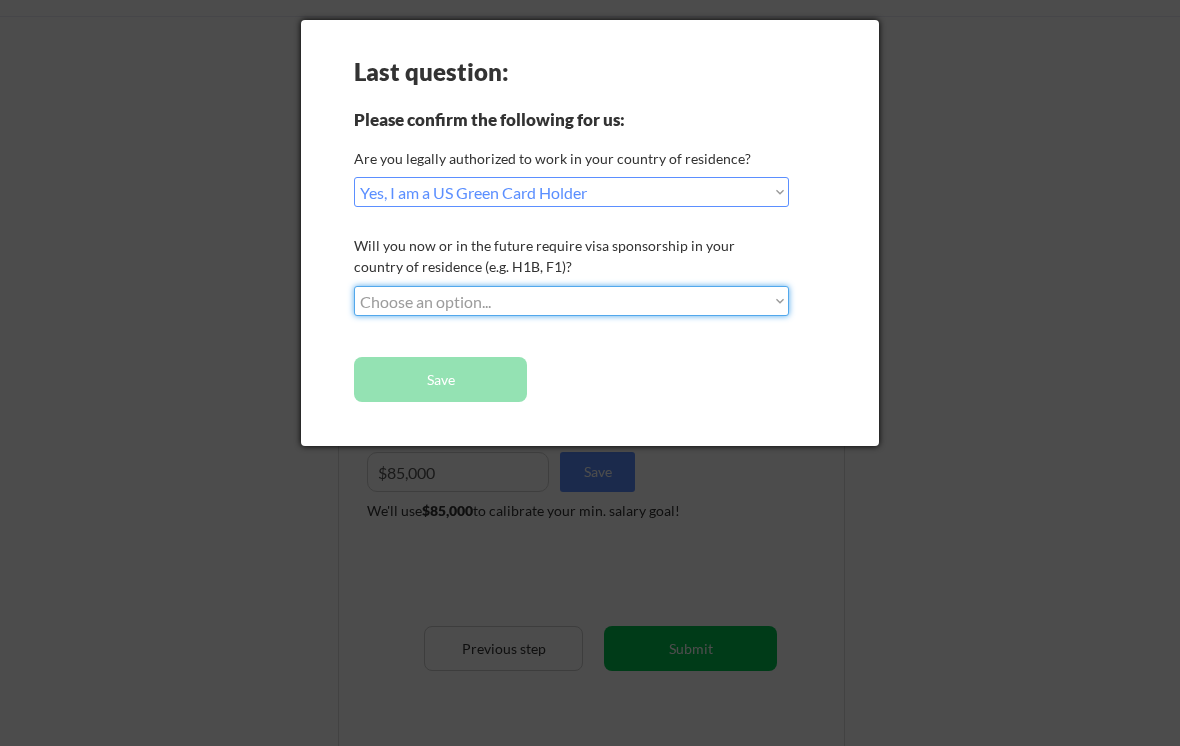 select on ""no__i_will_not_need_sponsorship"" 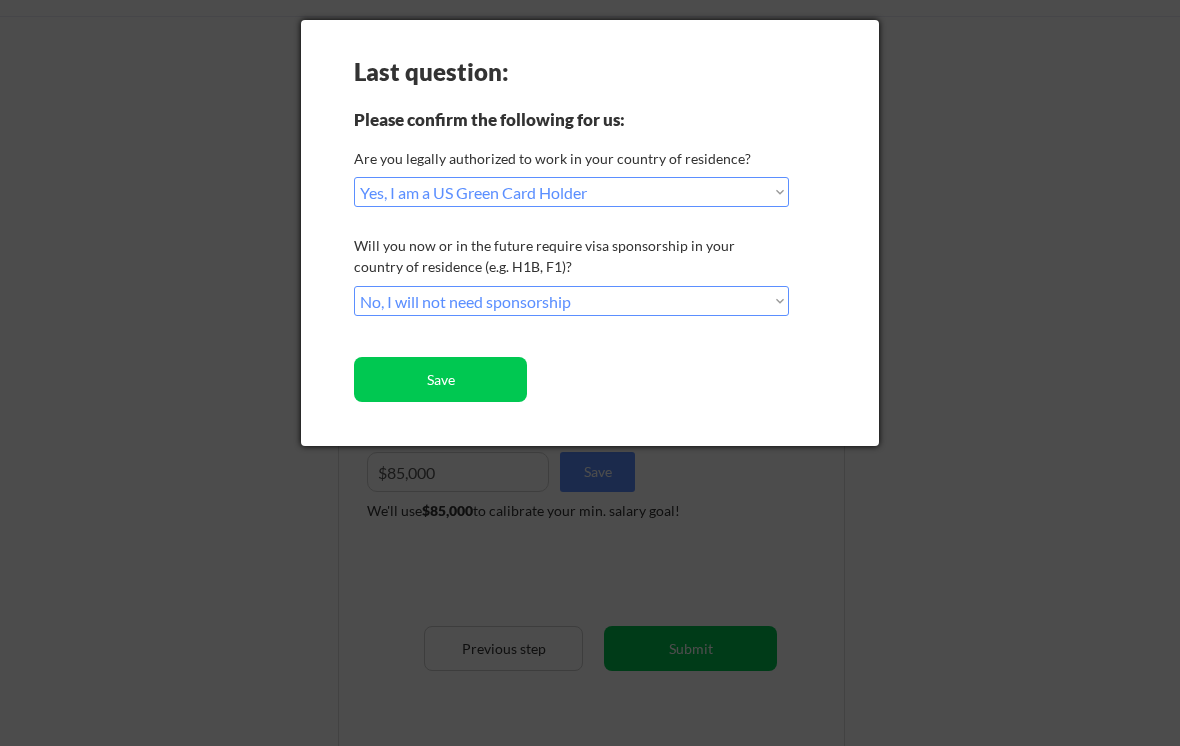 click on "Save" at bounding box center [440, 379] 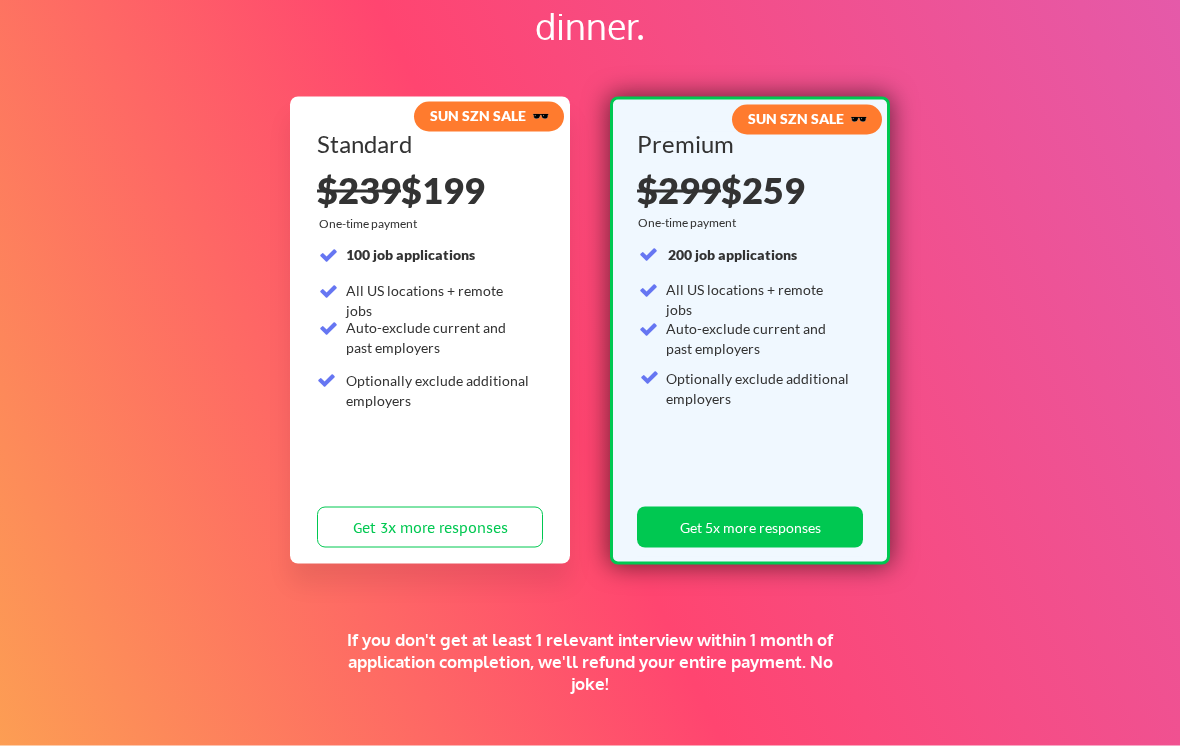 scroll, scrollTop: 215, scrollLeft: 0, axis: vertical 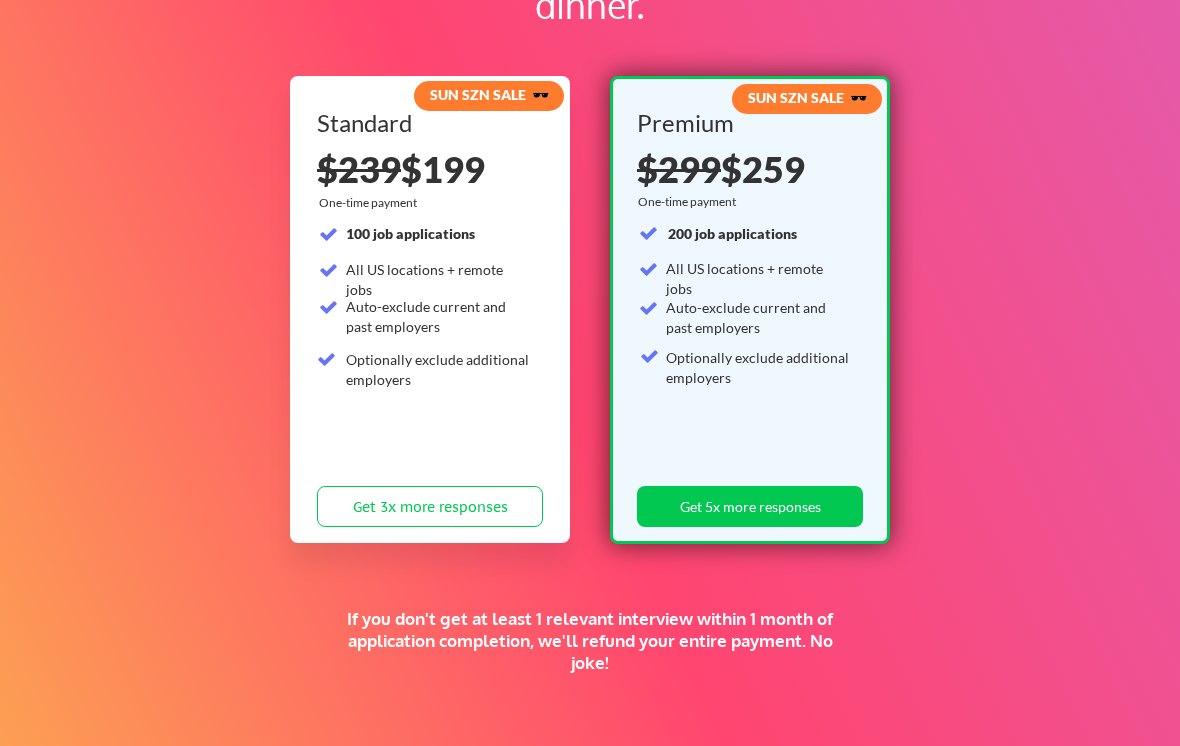 click on "Get 5x more responses" at bounding box center [750, 506] 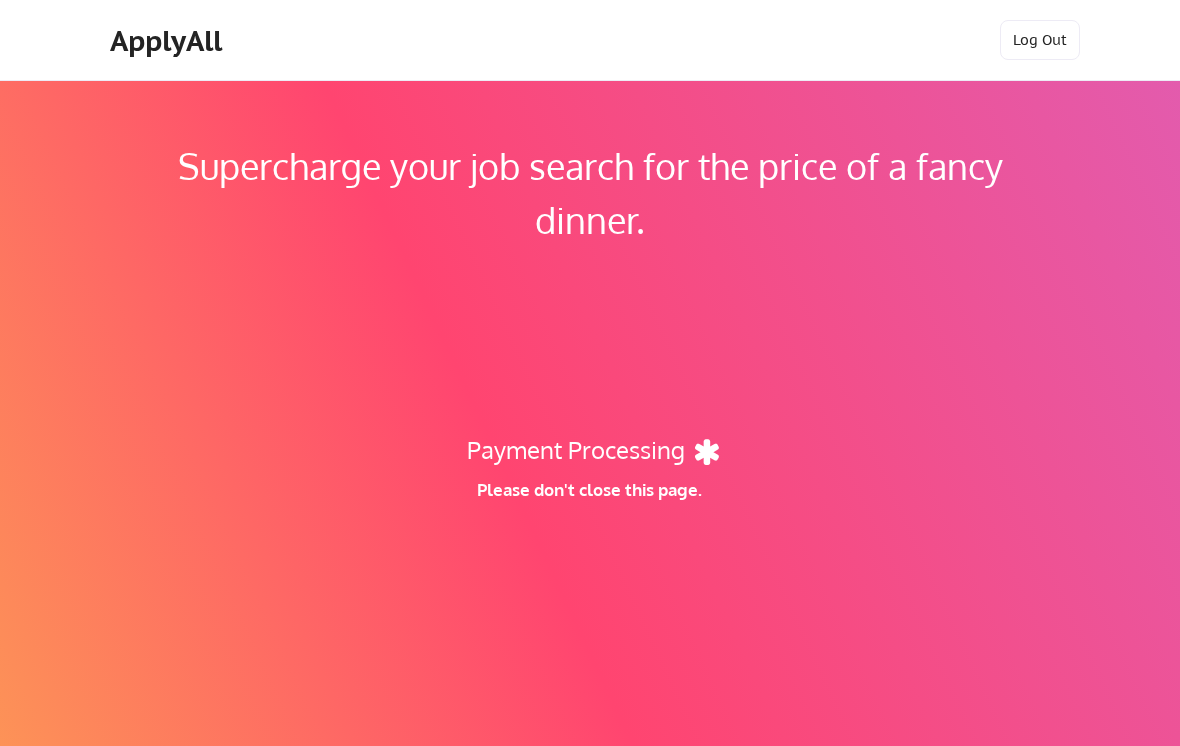 scroll, scrollTop: 0, scrollLeft: 0, axis: both 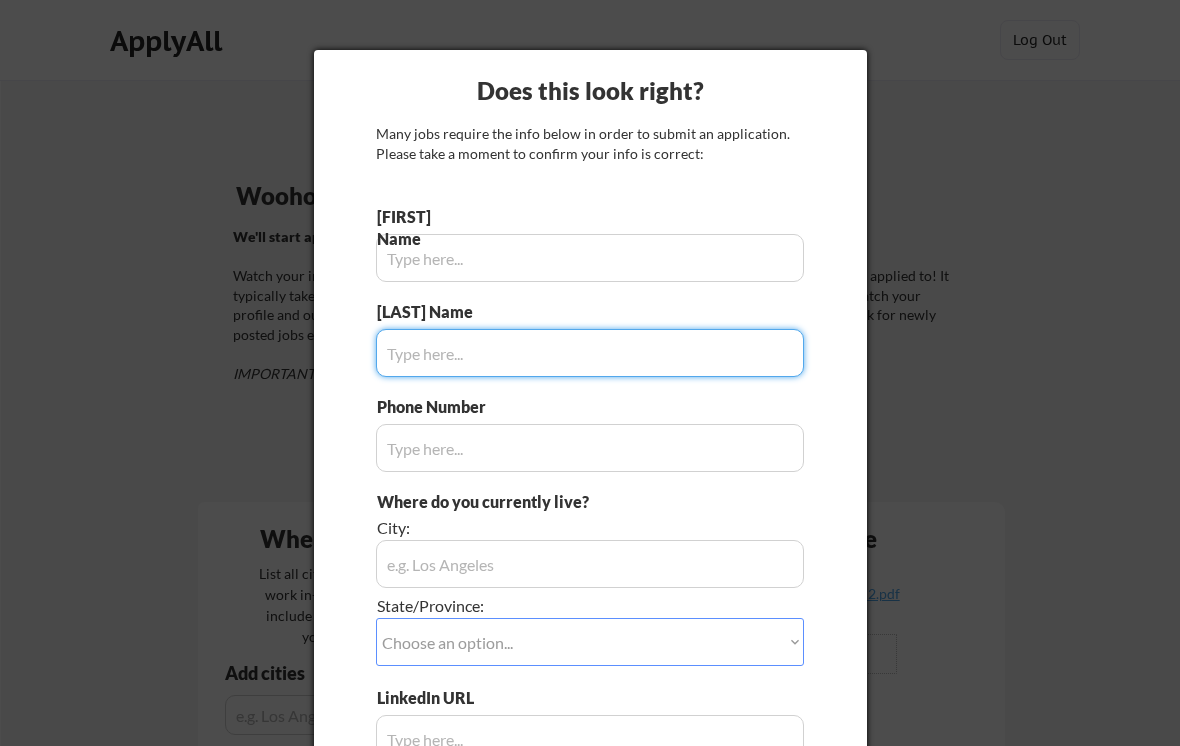type on "[FIRST]" 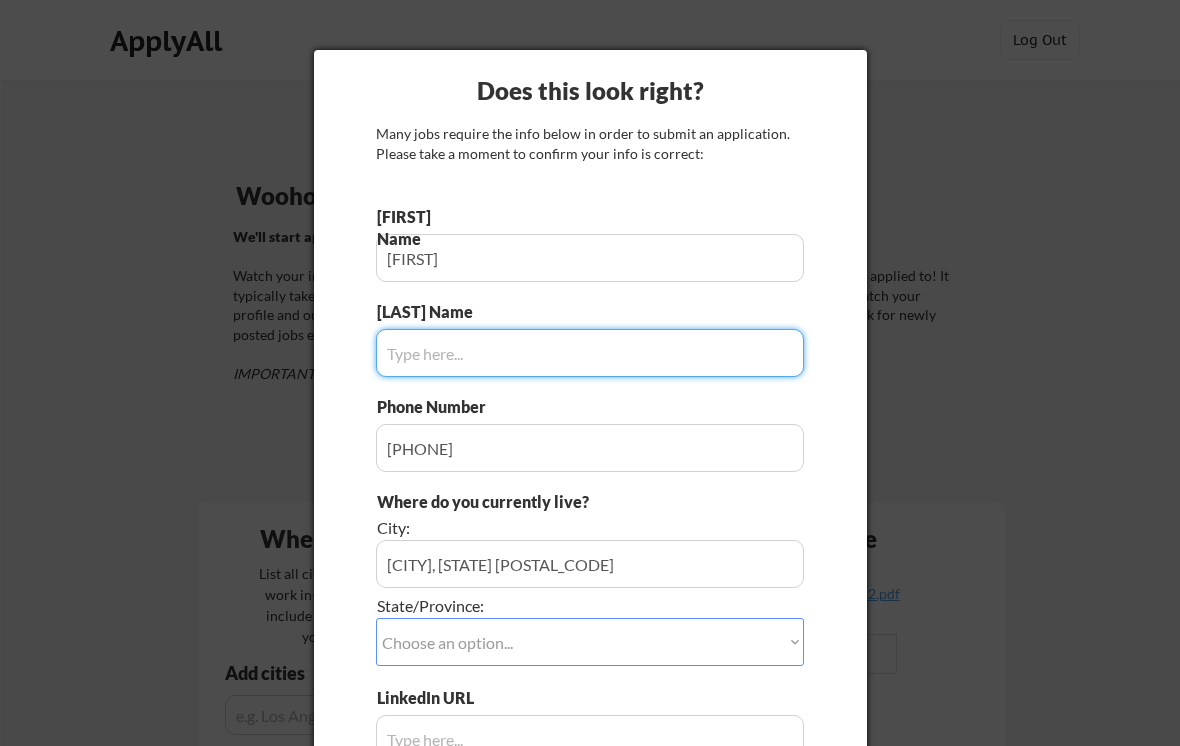 click at bounding box center [590, 353] 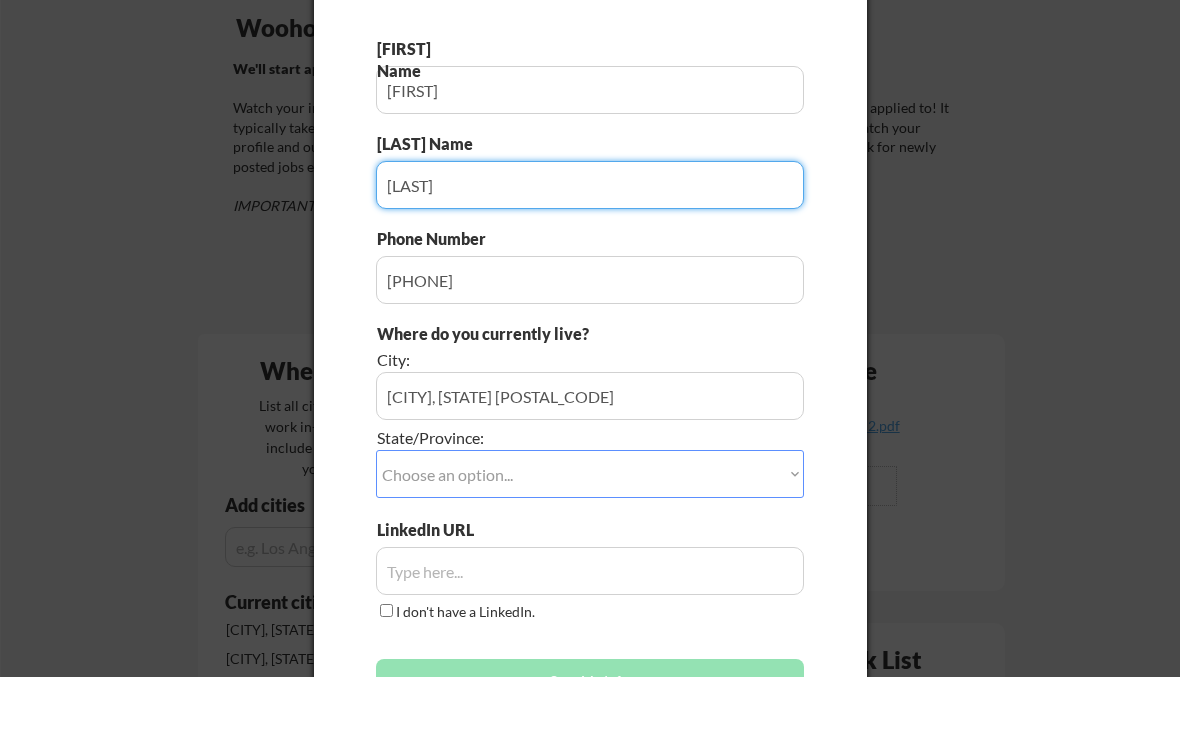 scroll, scrollTop: 102, scrollLeft: 0, axis: vertical 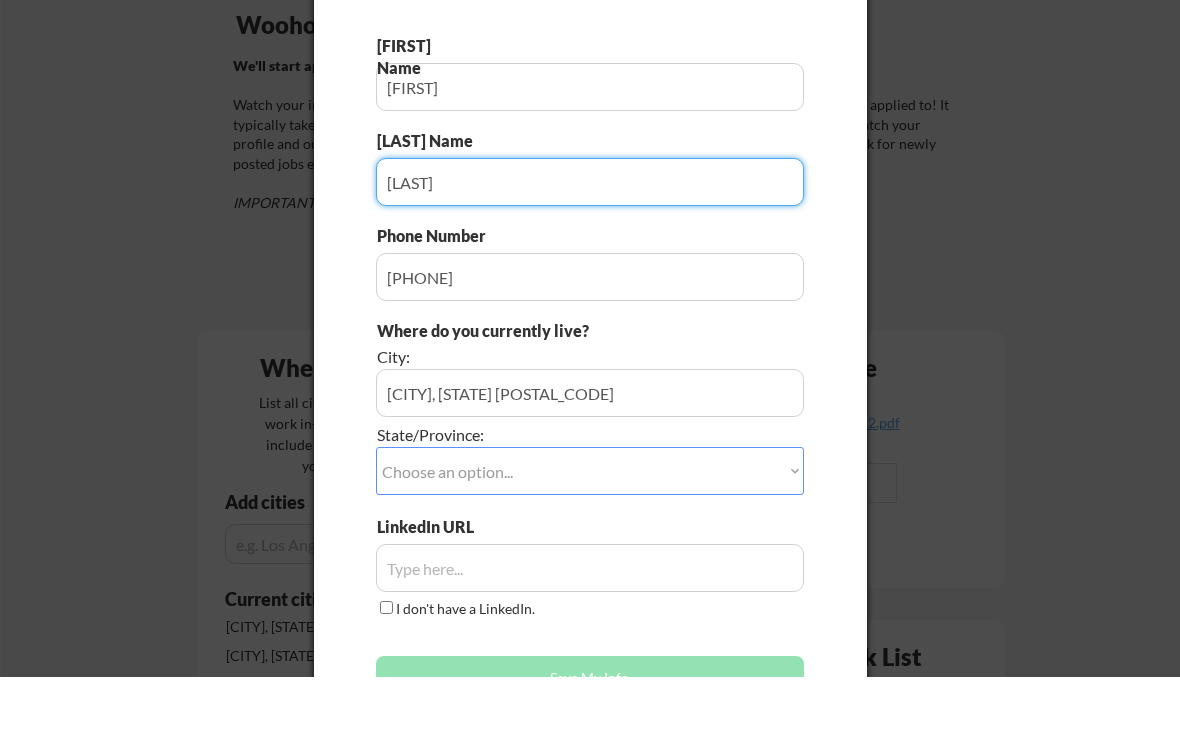 type on "[LAST]" 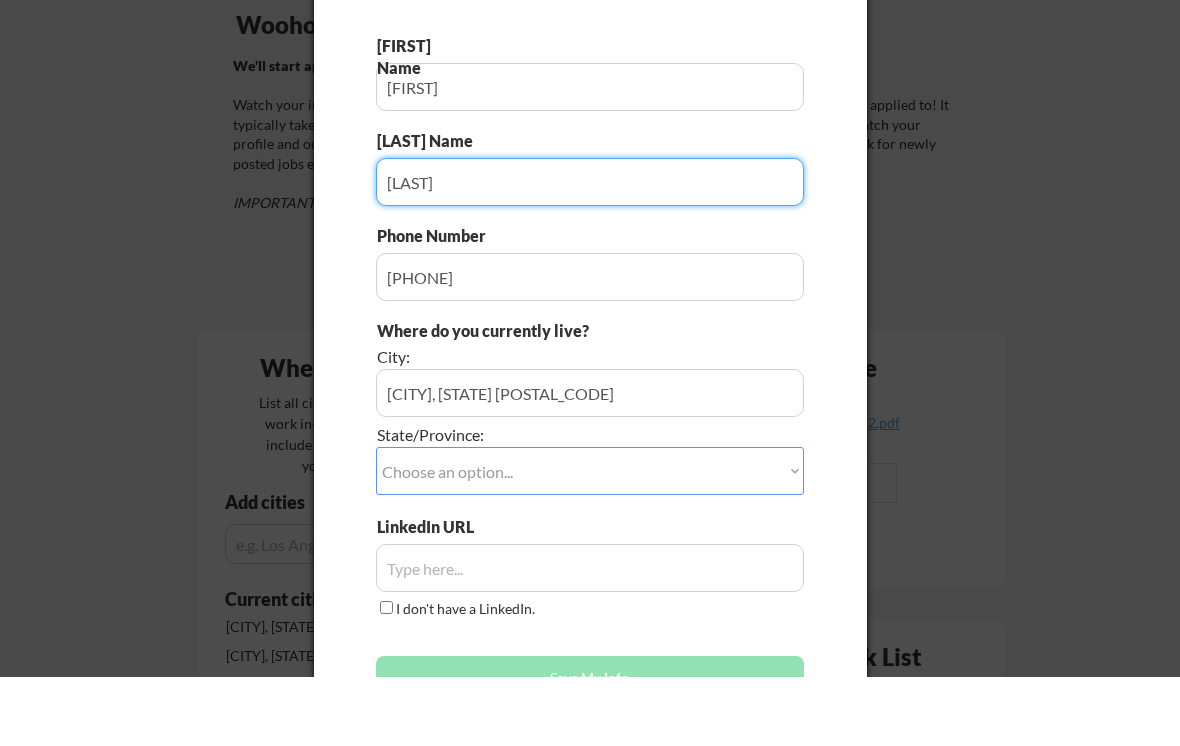 click on "Choose an option... Other/Not Applicable Alabama Alaska Alberta Arizona Arkansas British Columbia California Colorado Connecticut Delaware District of Columbia Florida Georgia Hawaii Idaho Illinois Indiana Iowa Kansas Kentucky Labrador Louisiana Maine Manitoba Maryland Massachusetts Michigan Minnesota Mississippi Missouri Montana Nebraska Nevada New Brunswick New Hampshire New Jersey New Mexico New York Newfoundland North Carolina North Dakota Northwest Territories Nova Scotia Nunavut Ohio Oklahoma Ontario Oregon Pennsylvania Prince Edward Island Quebec Rhode Island Saskatchewan South Carolina South Dakota Tennessee Texas Utah Vermont Virginia Washington West Virginia Wisconsin Wyoming Yukon" at bounding box center (590, 540) 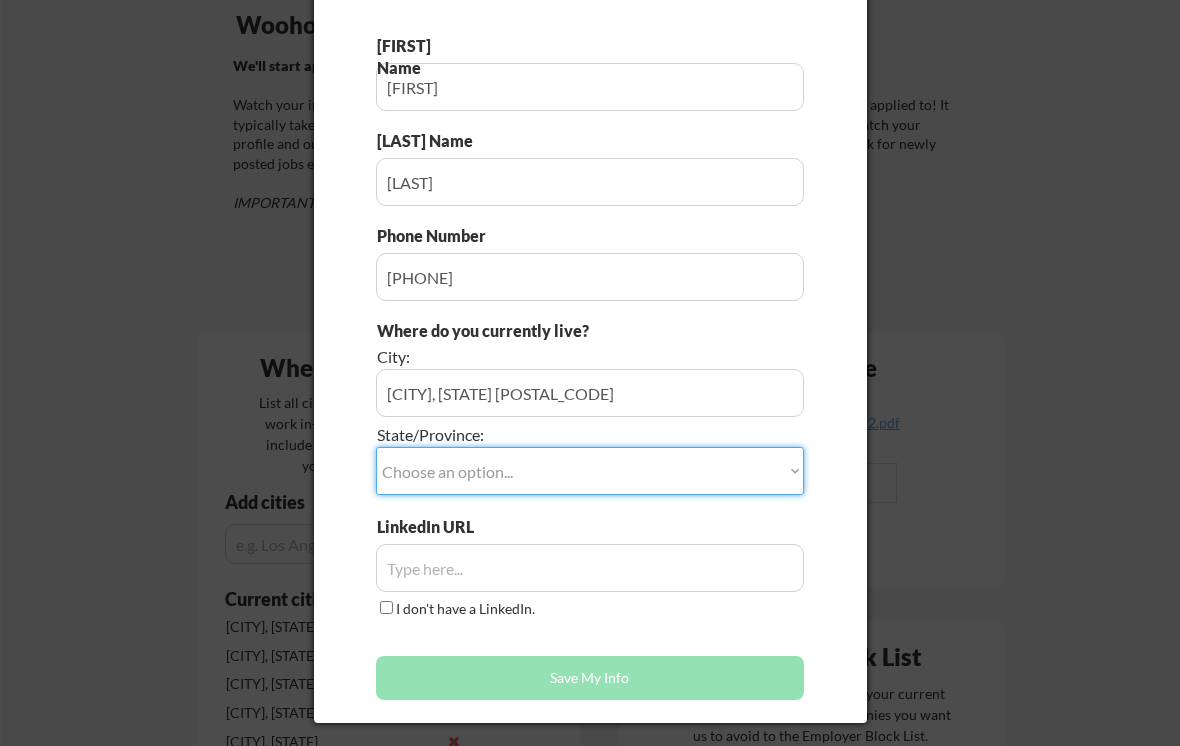 scroll, scrollTop: 171, scrollLeft: 0, axis: vertical 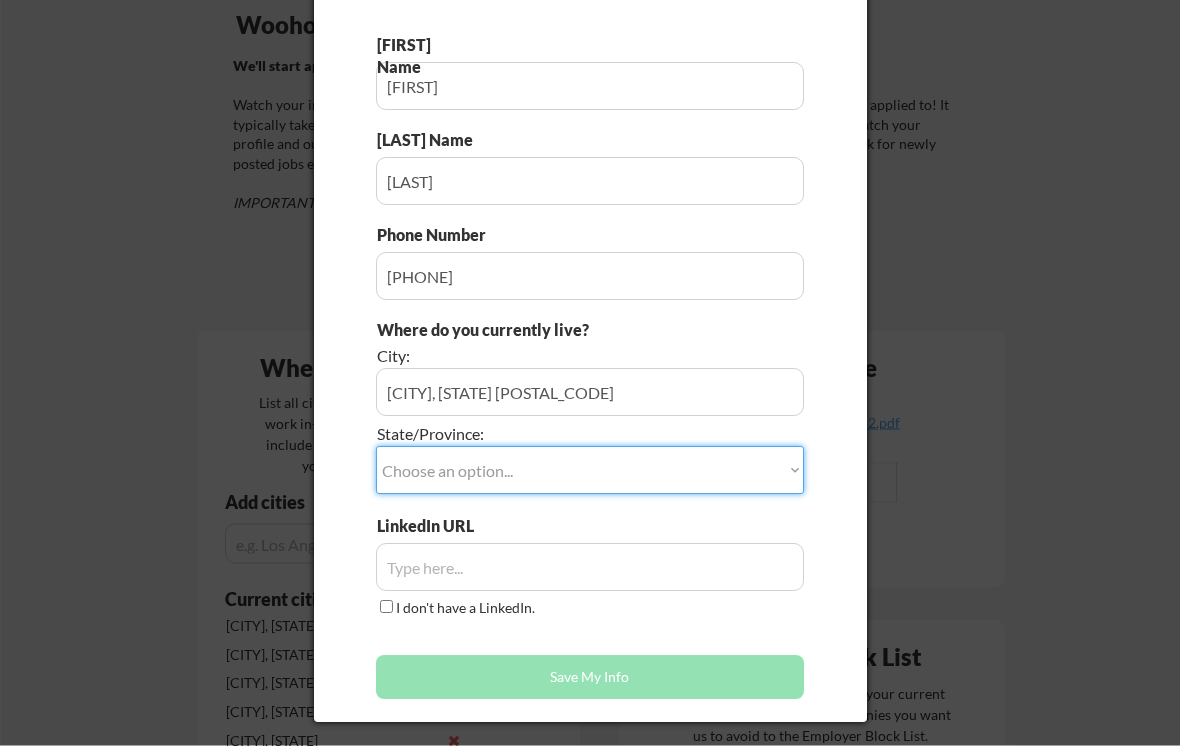 click on "Choose an option... Other/Not Applicable Alabama Alaska Alberta Arizona Arkansas British Columbia California Colorado Connecticut Delaware District of Columbia Florida Georgia Hawaii Idaho Illinois Indiana Iowa Kansas Kentucky Labrador Louisiana Maine Manitoba Maryland Massachusetts Michigan Minnesota Mississippi Missouri Montana Nebraska Nevada New Brunswick New Hampshire New Jersey New Mexico New York Newfoundland North Carolina North Dakota Northwest Territories Nova Scotia Nunavut Ohio Oklahoma Ontario Oregon Pennsylvania Prince Edward Island Quebec Rhode Island Saskatchewan South Carolina South Dakota Tennessee Texas Utah Vermont Virginia Washington West Virginia Wisconsin Wyoming Yukon" at bounding box center (590, 471) 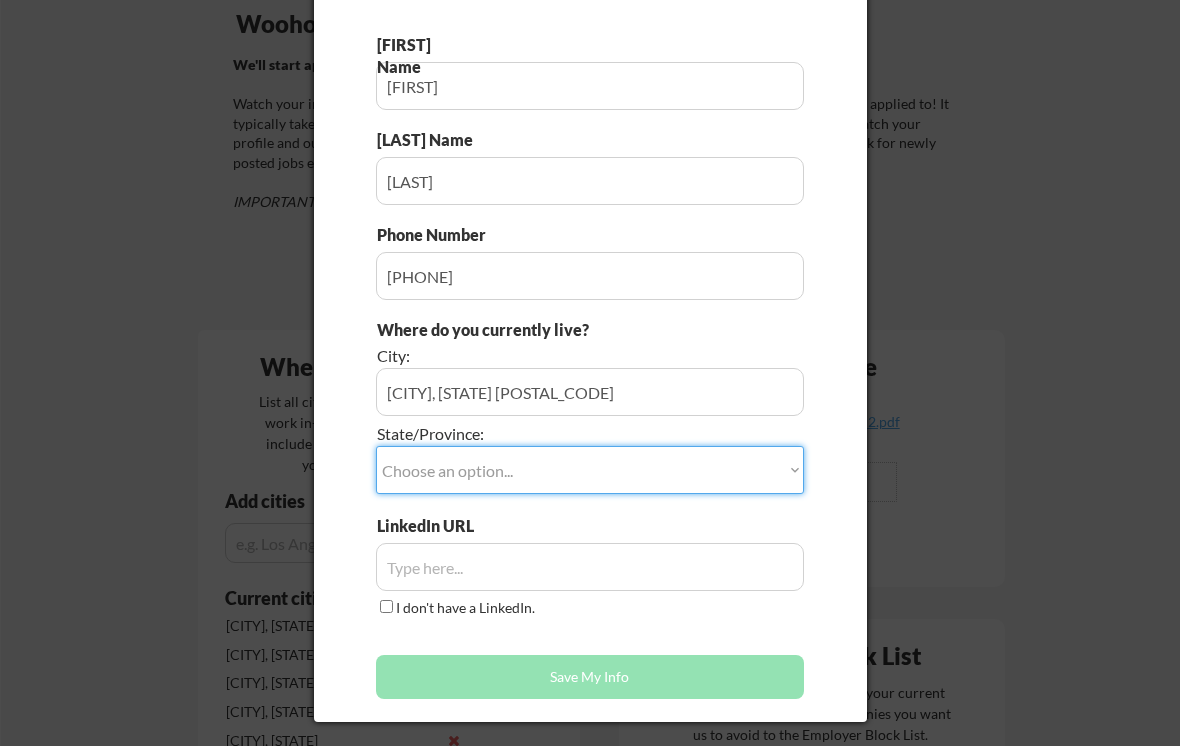 select on ""[STATE]"" 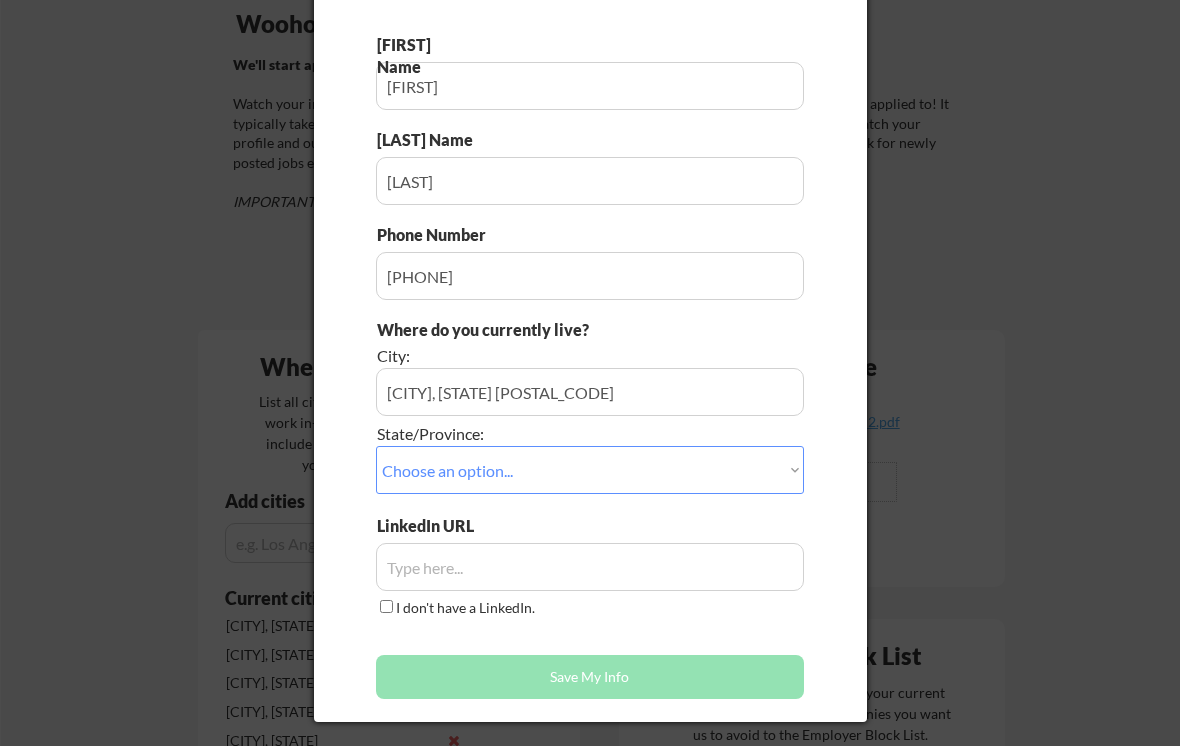 click at bounding box center (590, 567) 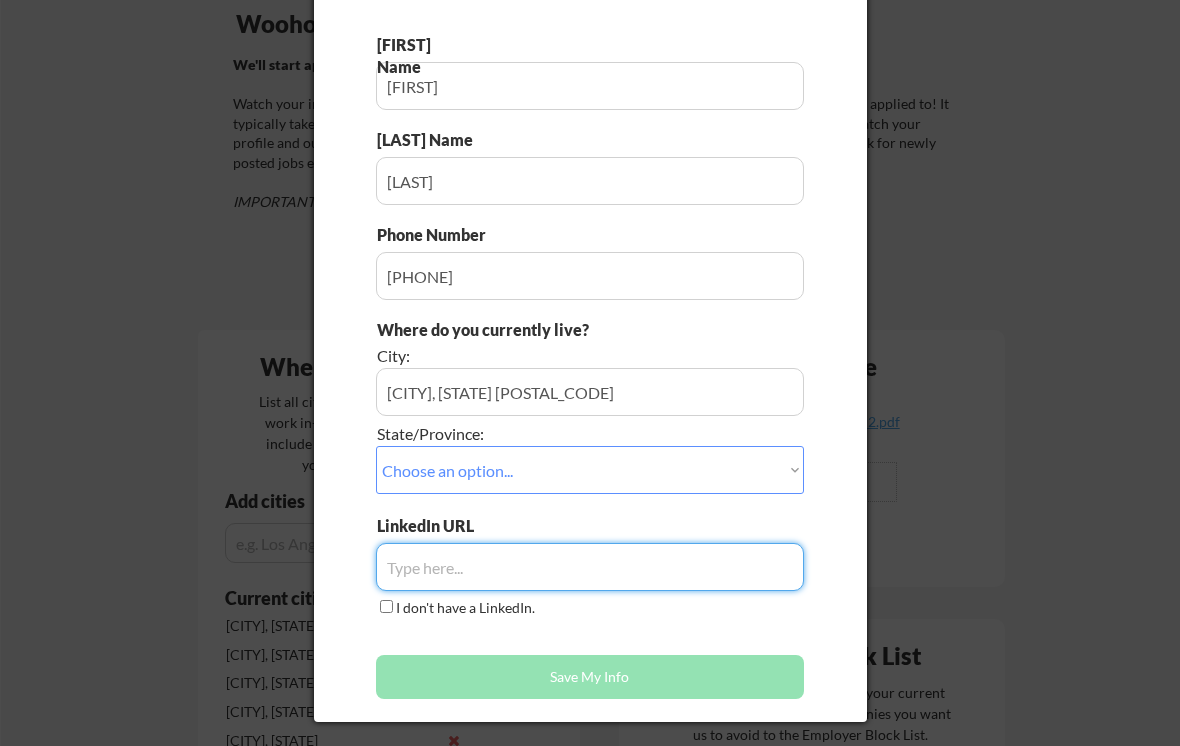 click at bounding box center (590, 567) 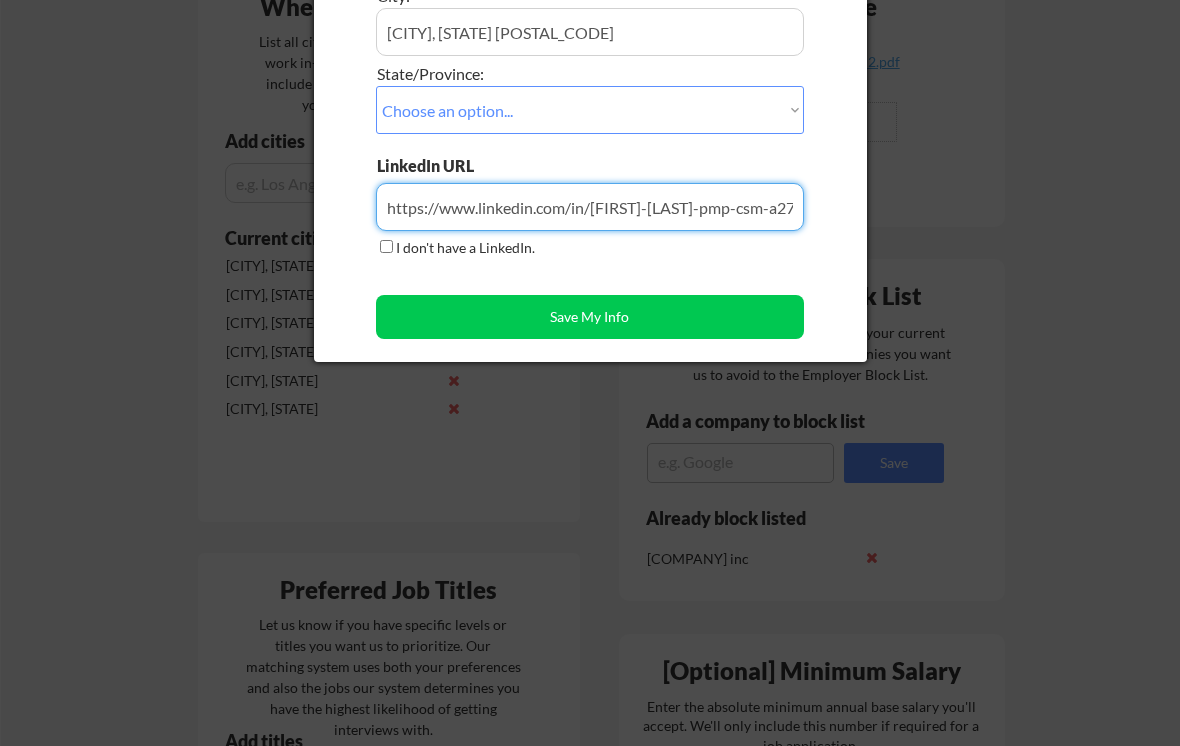 scroll, scrollTop: 528, scrollLeft: 0, axis: vertical 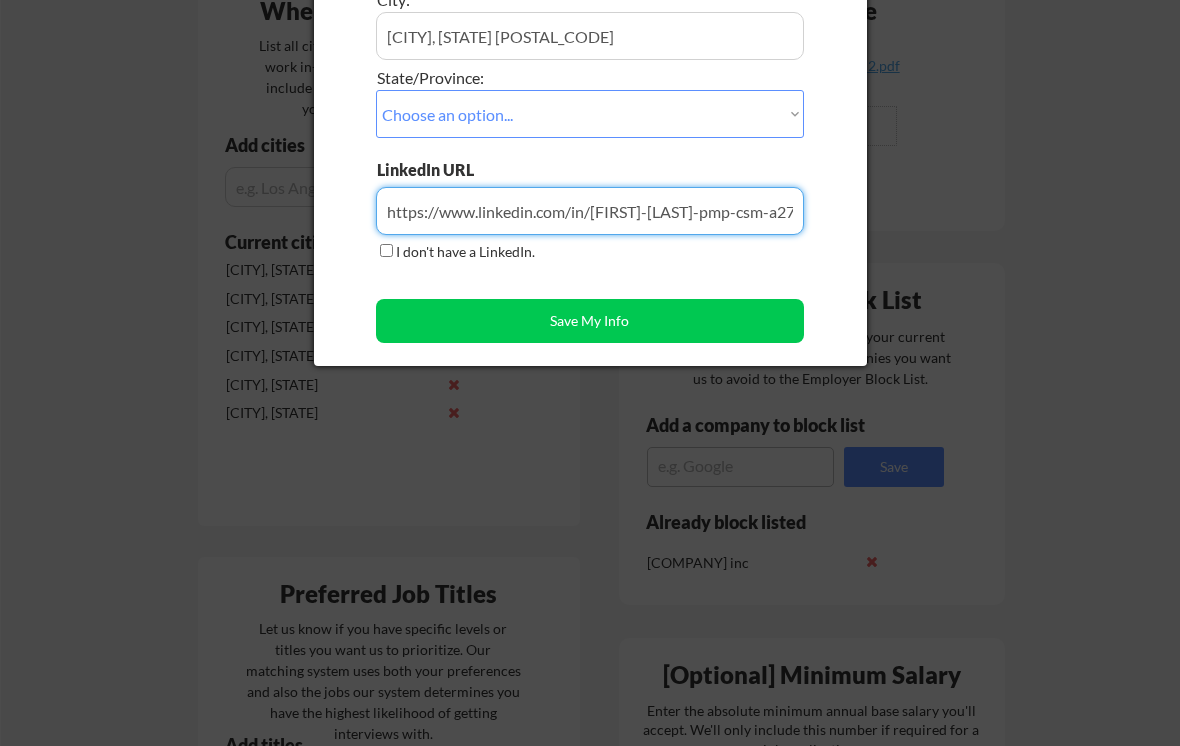 type on "https://www.linkedin.com/in/[FIRST]-[LAST]-pmp-csm-a27523377?utm_source=share&utm_campaign=share_via&utm_content=profile&utm_medium=ios_app" 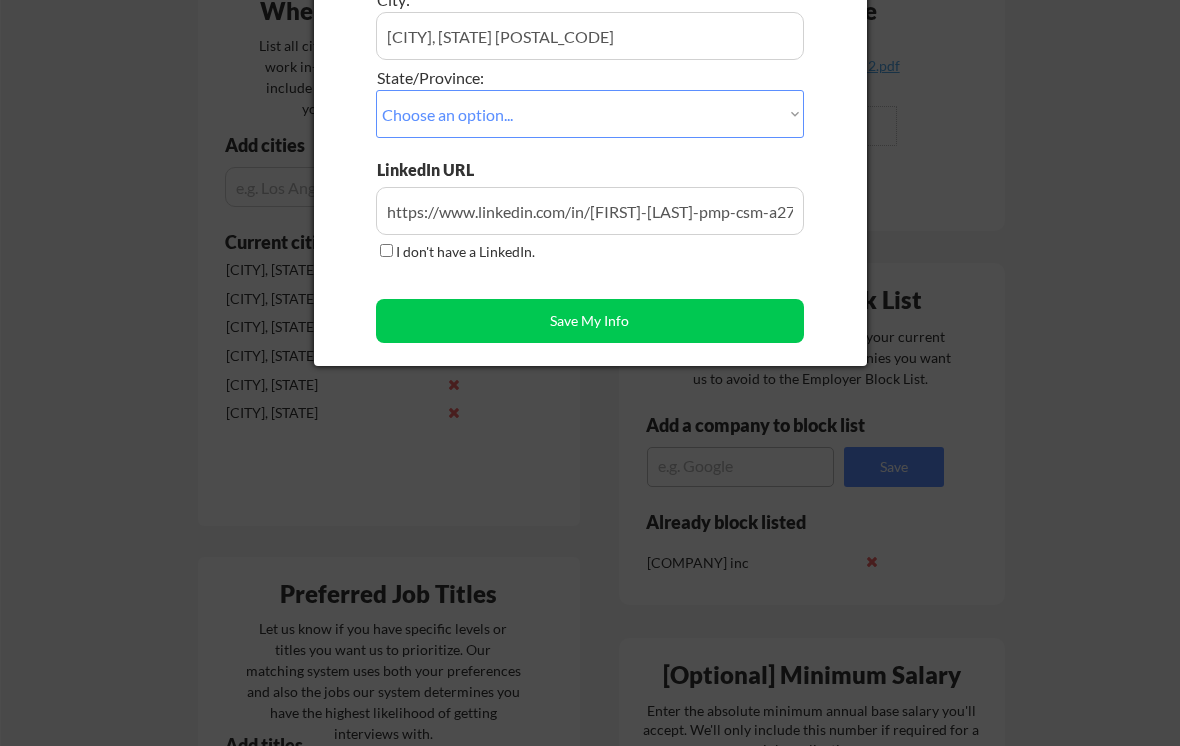 type on "[CITY], [STATE] [POSTAL_CODE], [STATE]" 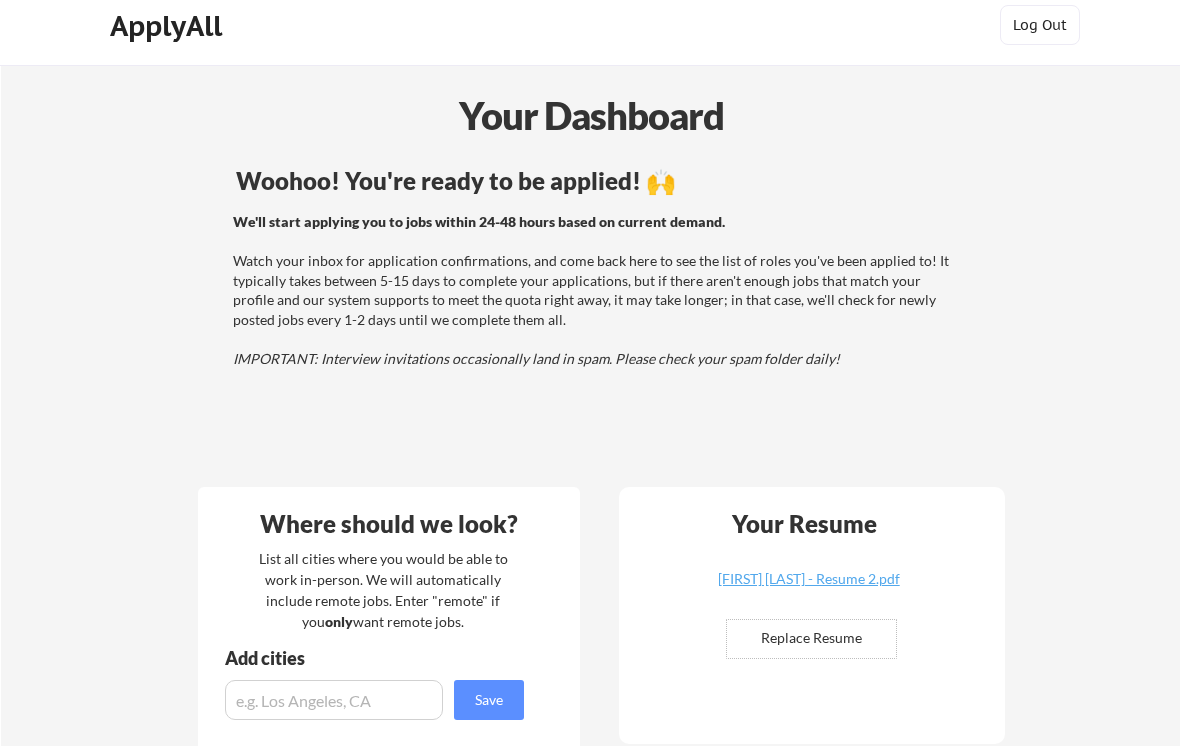 scroll, scrollTop: 0, scrollLeft: 0, axis: both 